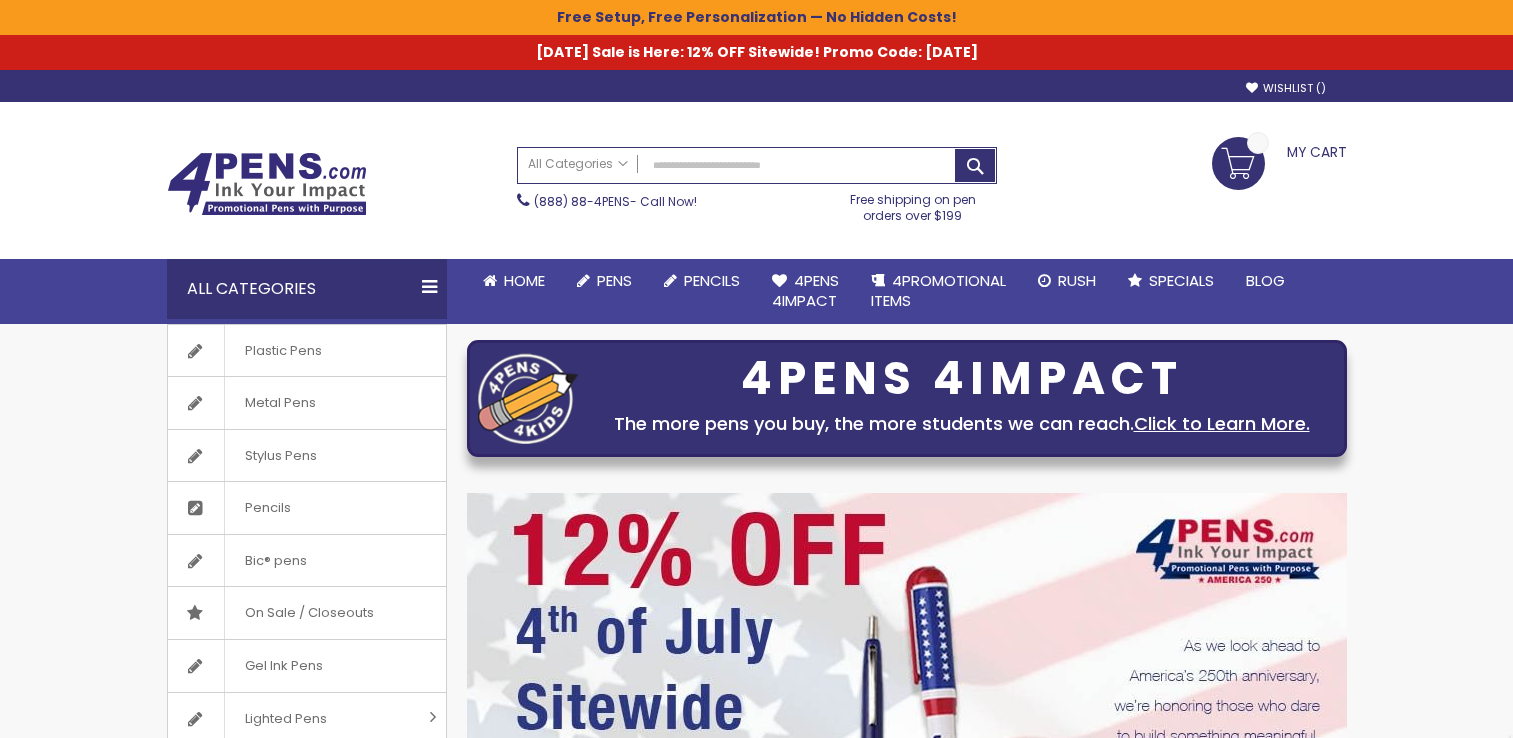 scroll, scrollTop: 0, scrollLeft: 0, axis: both 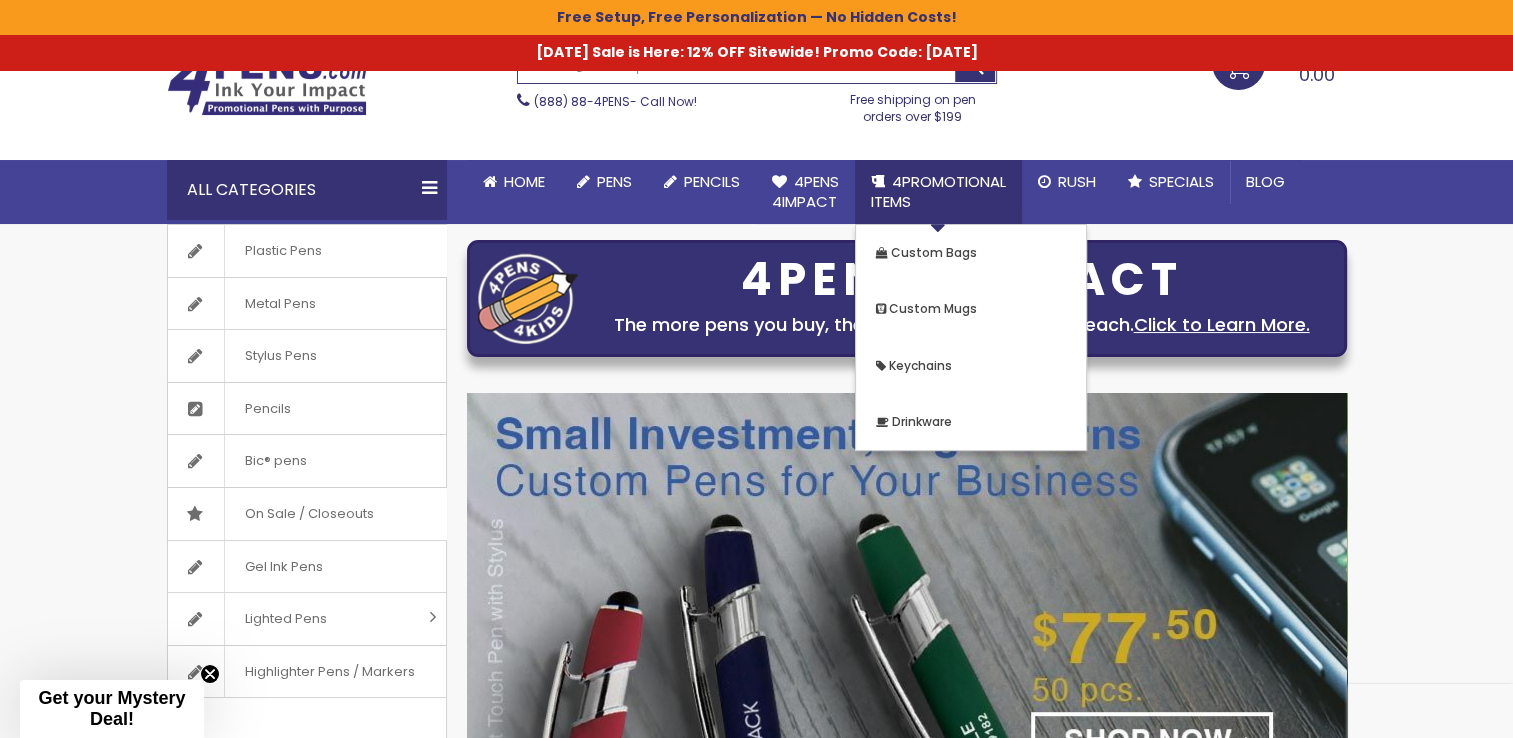click on "4PROMOTIONAL ITEMS" at bounding box center [938, 191] 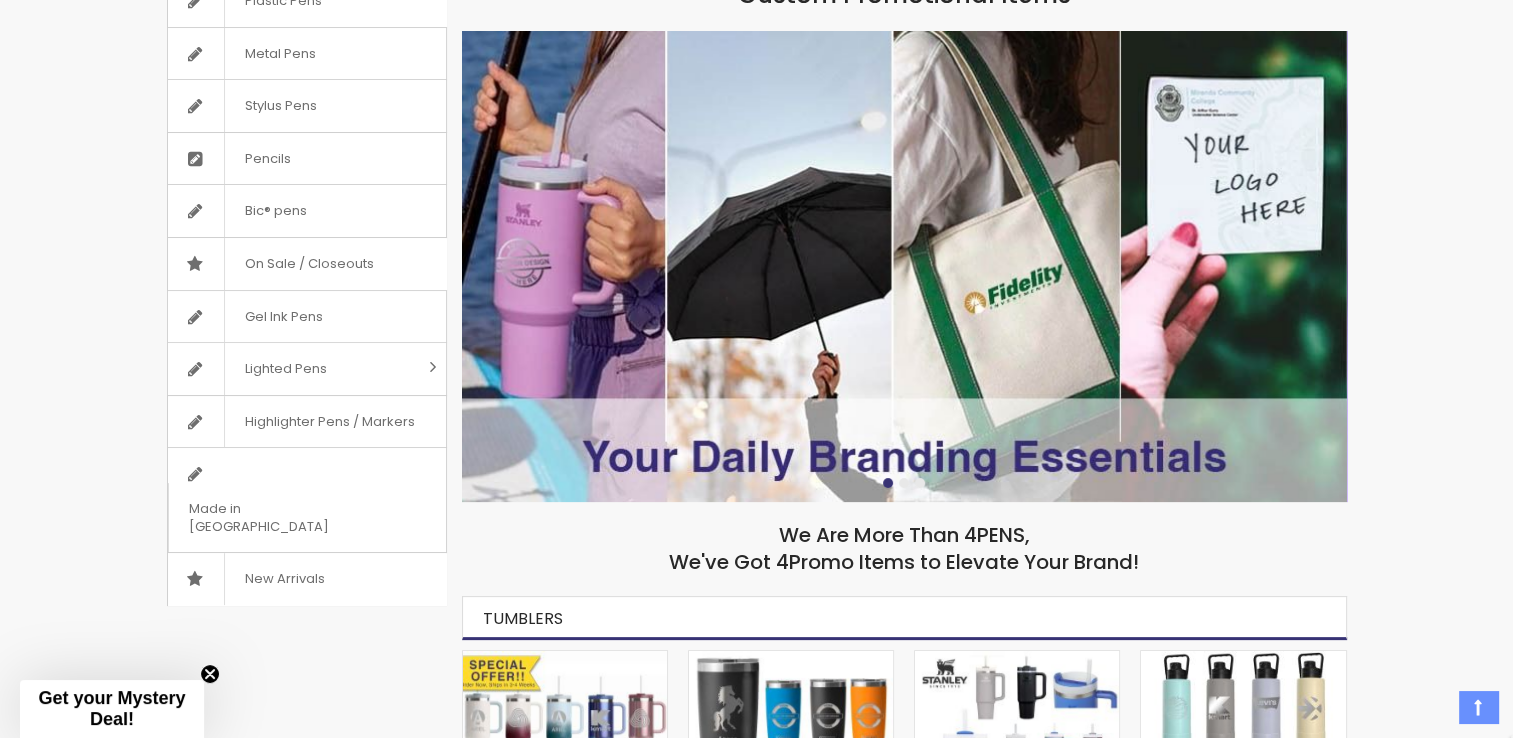 scroll, scrollTop: 400, scrollLeft: 0, axis: vertical 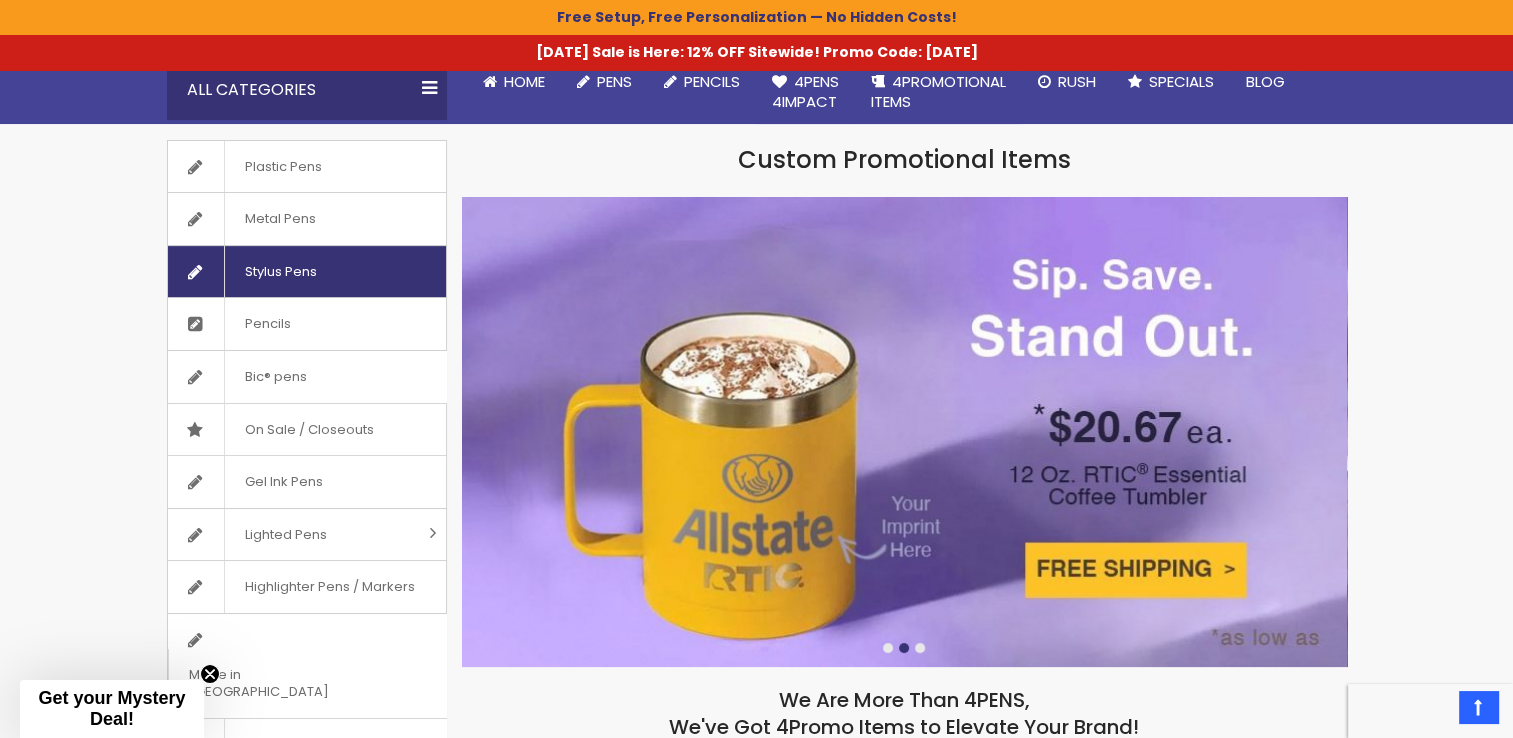 click on "Stylus Pens" at bounding box center (280, 272) 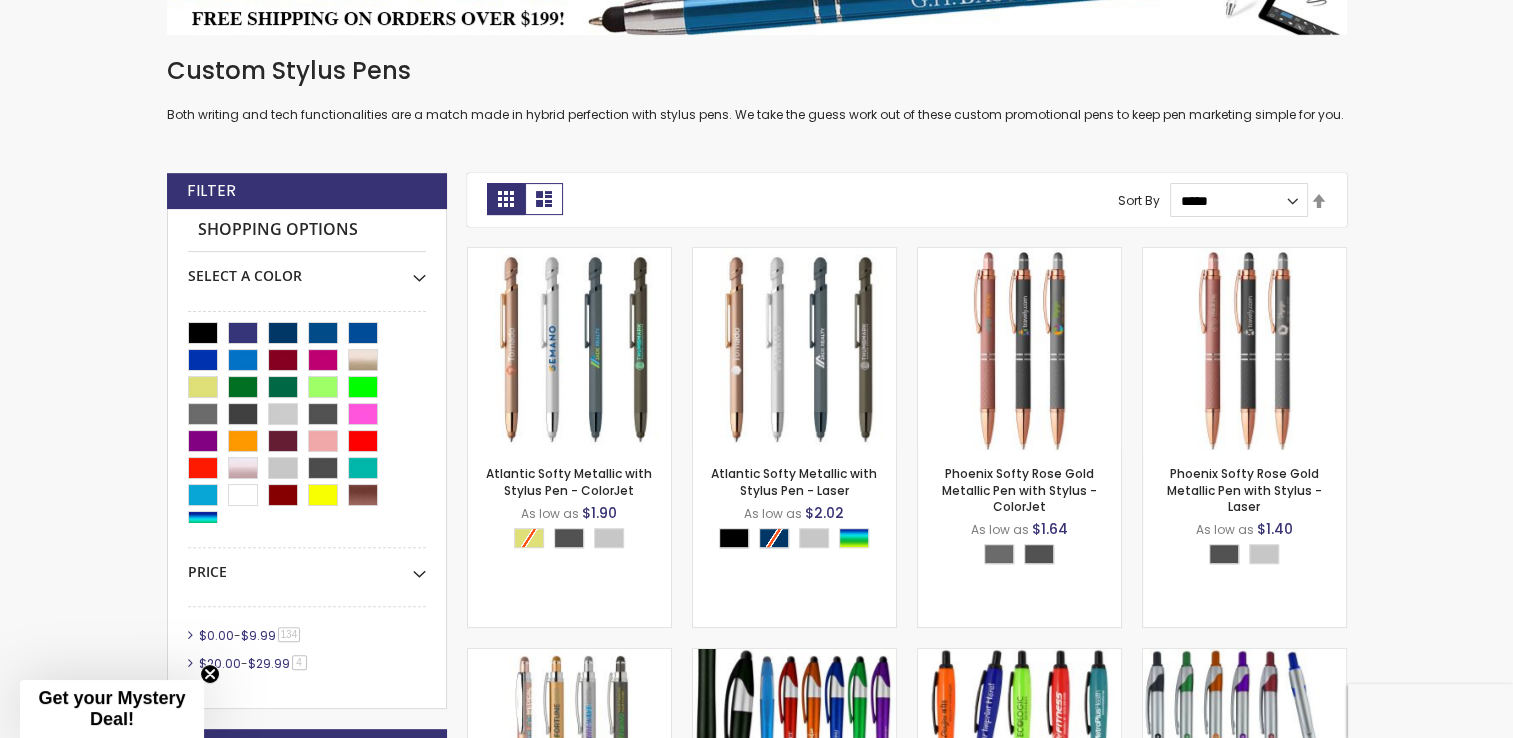 scroll, scrollTop: 640, scrollLeft: 0, axis: vertical 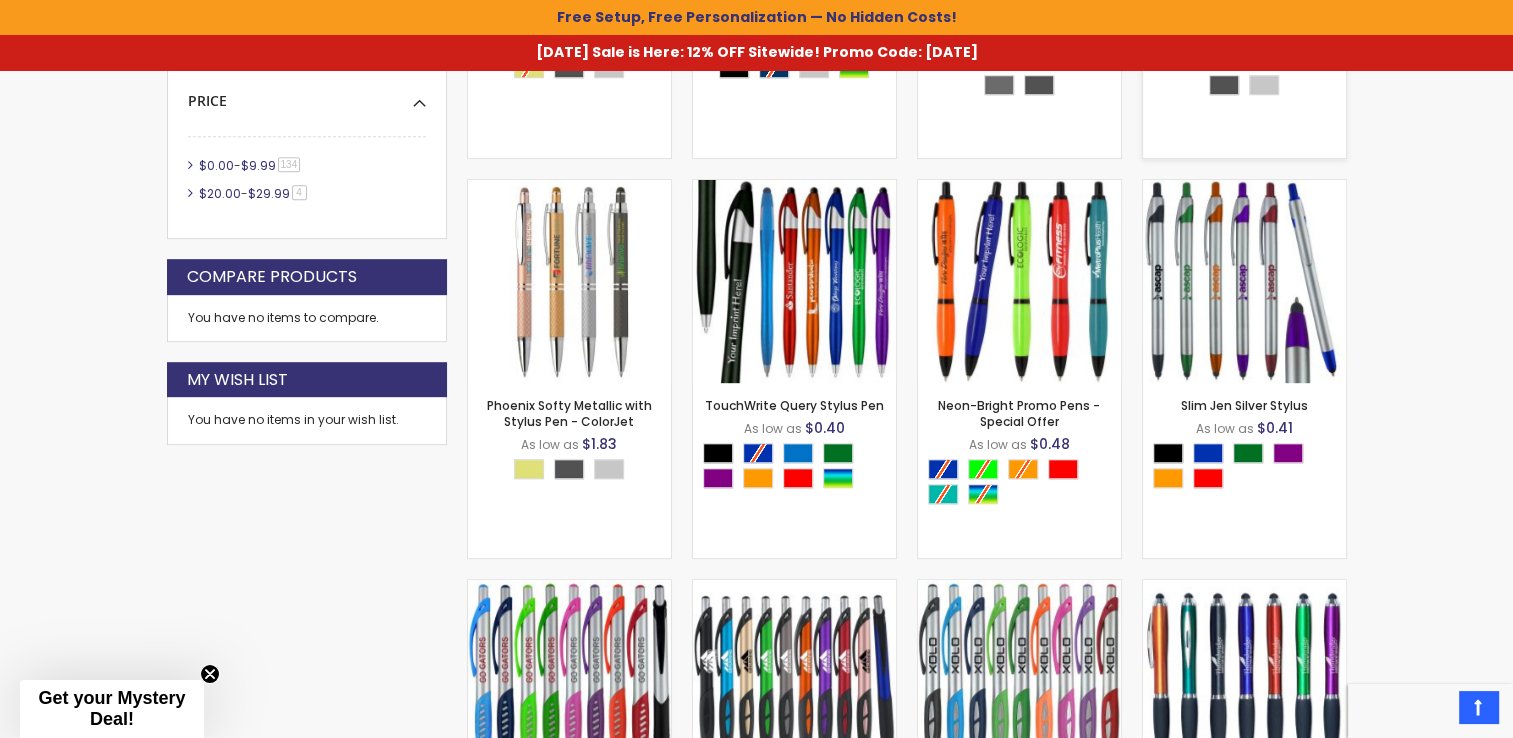 click at bounding box center (794, 281) 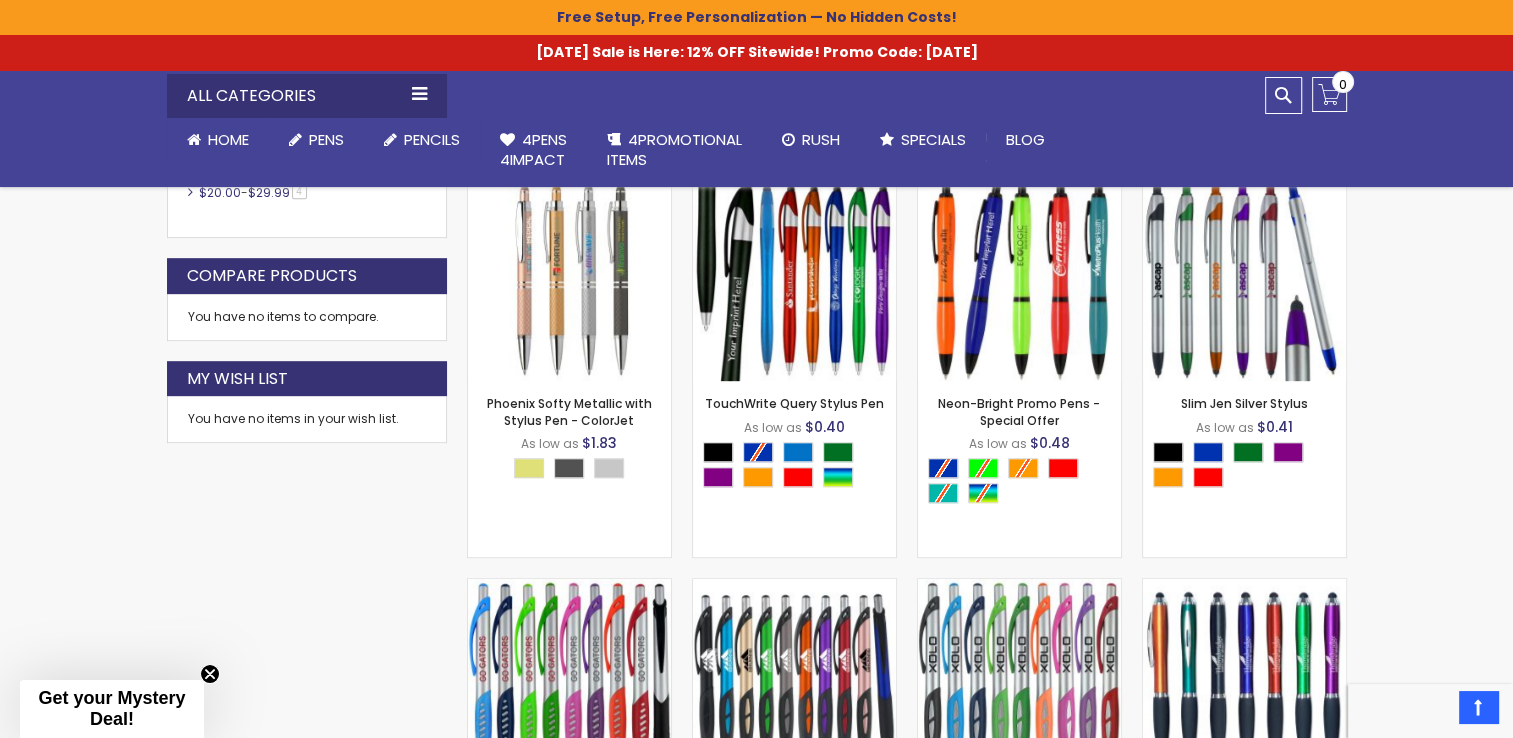 scroll, scrollTop: 670, scrollLeft: 0, axis: vertical 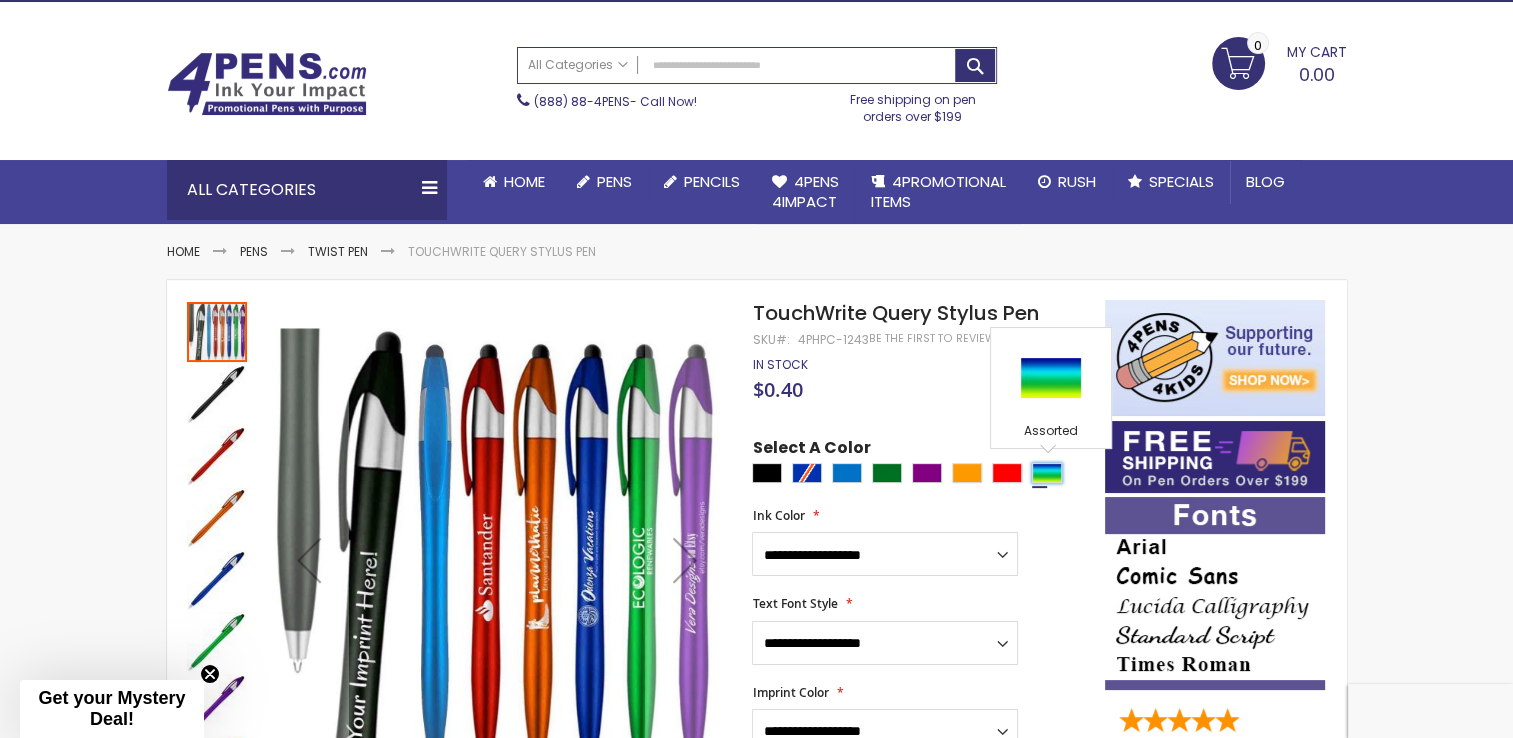click at bounding box center (1047, 473) 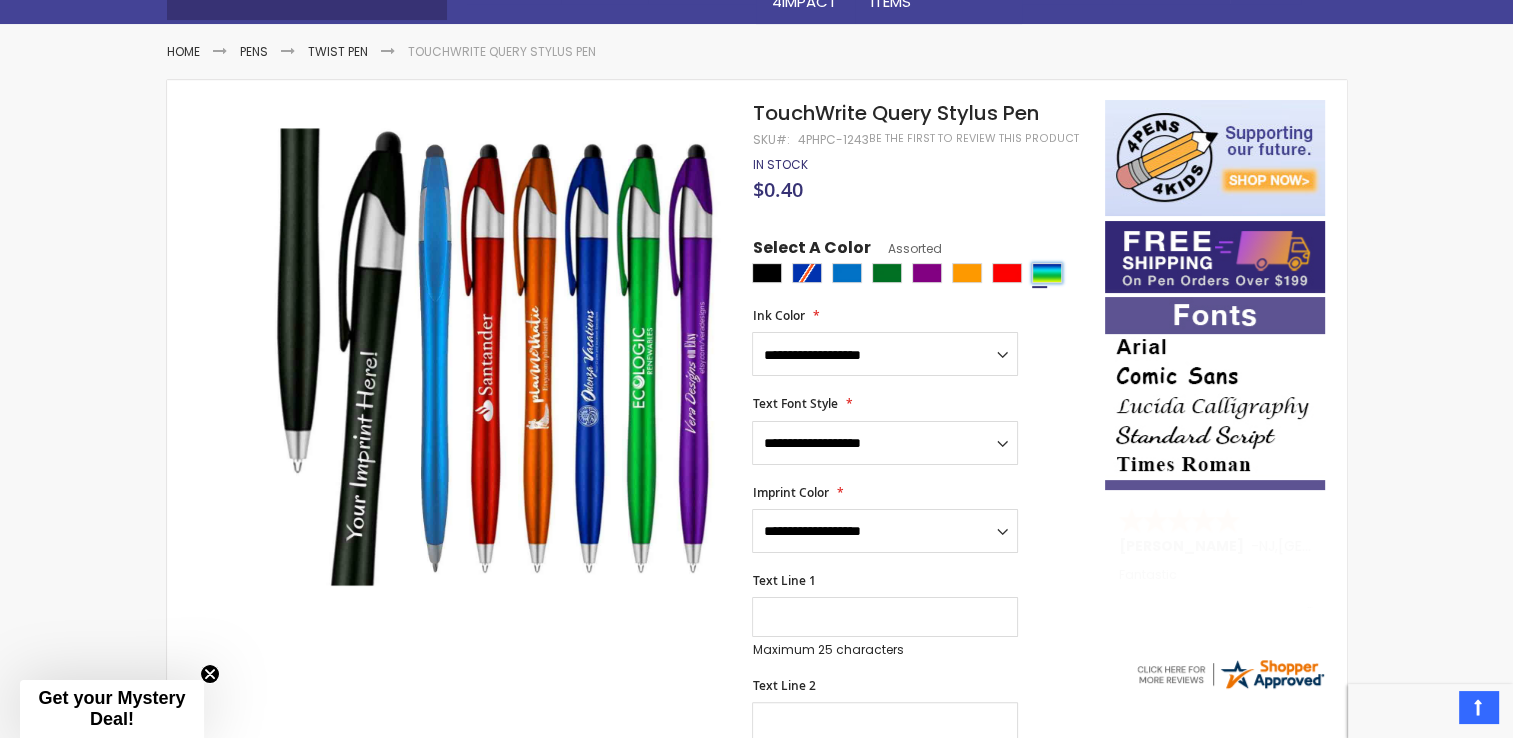 scroll, scrollTop: 400, scrollLeft: 0, axis: vertical 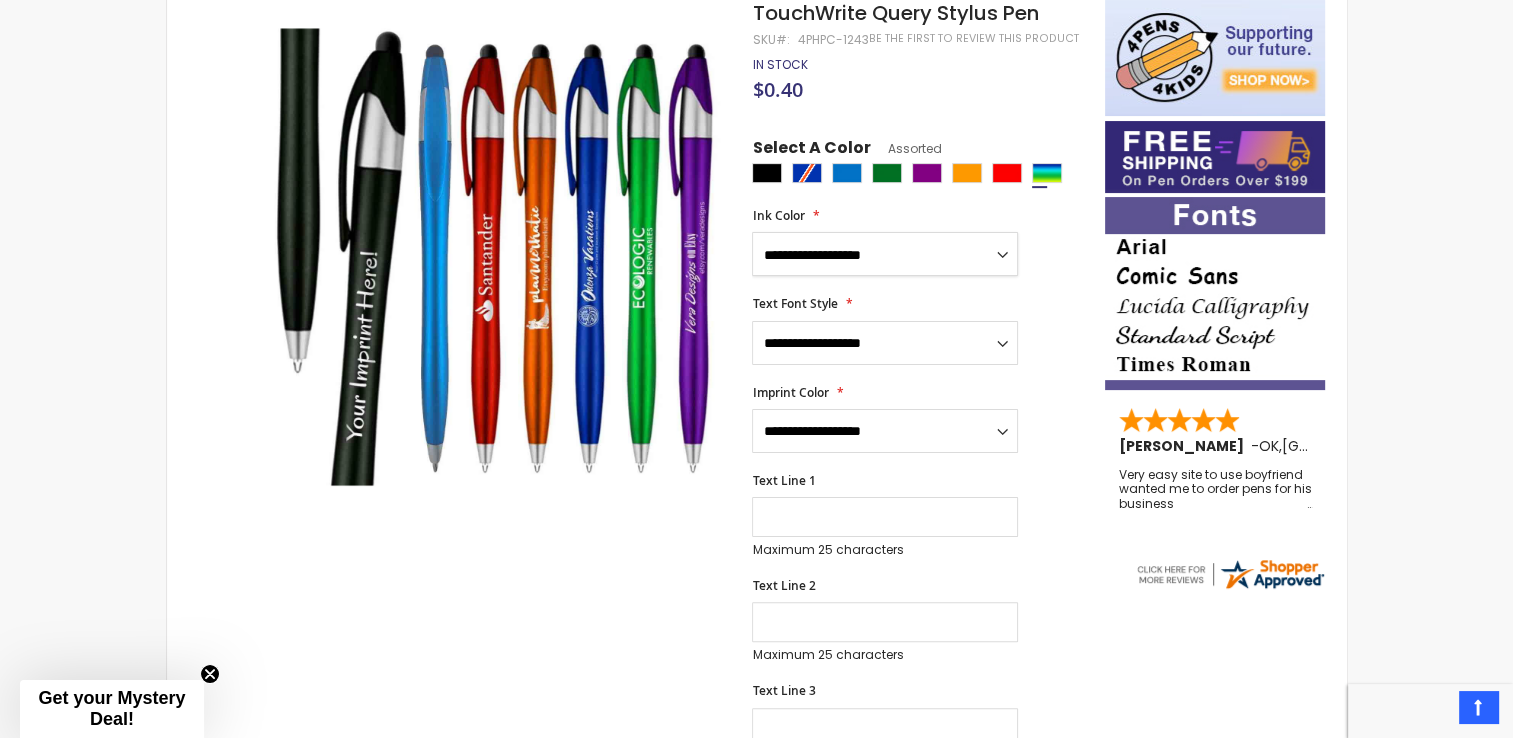 click on "**********" at bounding box center (885, 254) 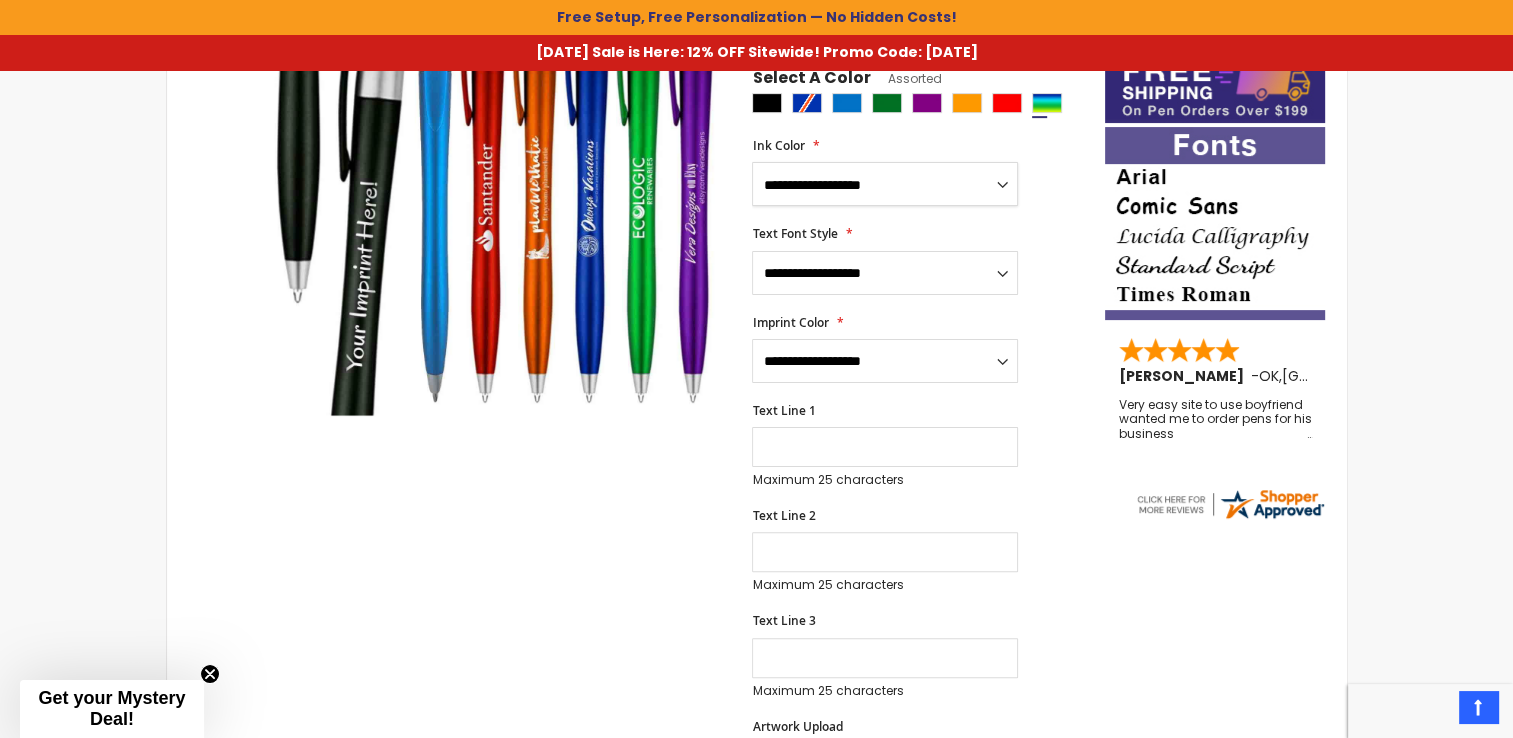 select on "*****" 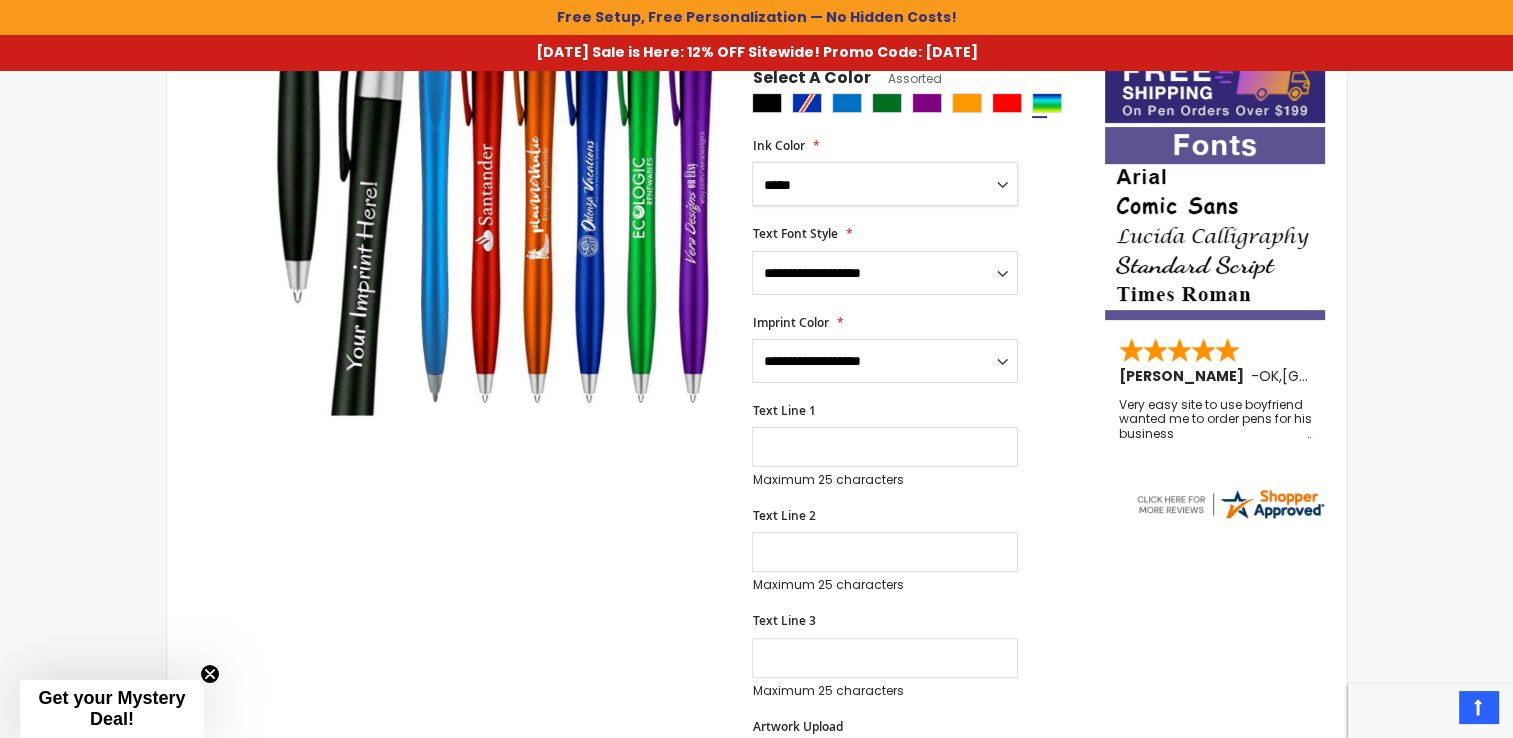 click on "**********" at bounding box center (885, 184) 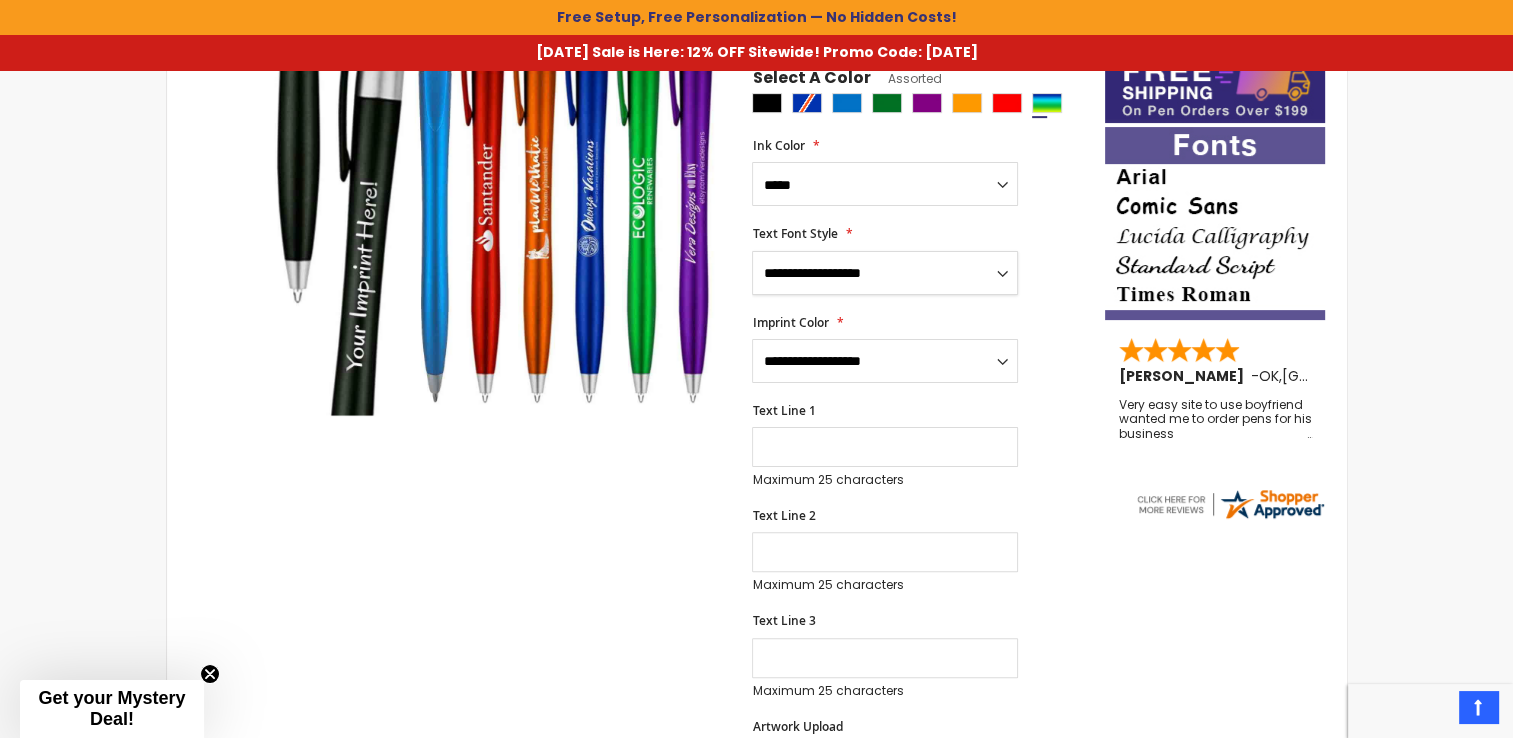 click on "**********" at bounding box center [885, 273] 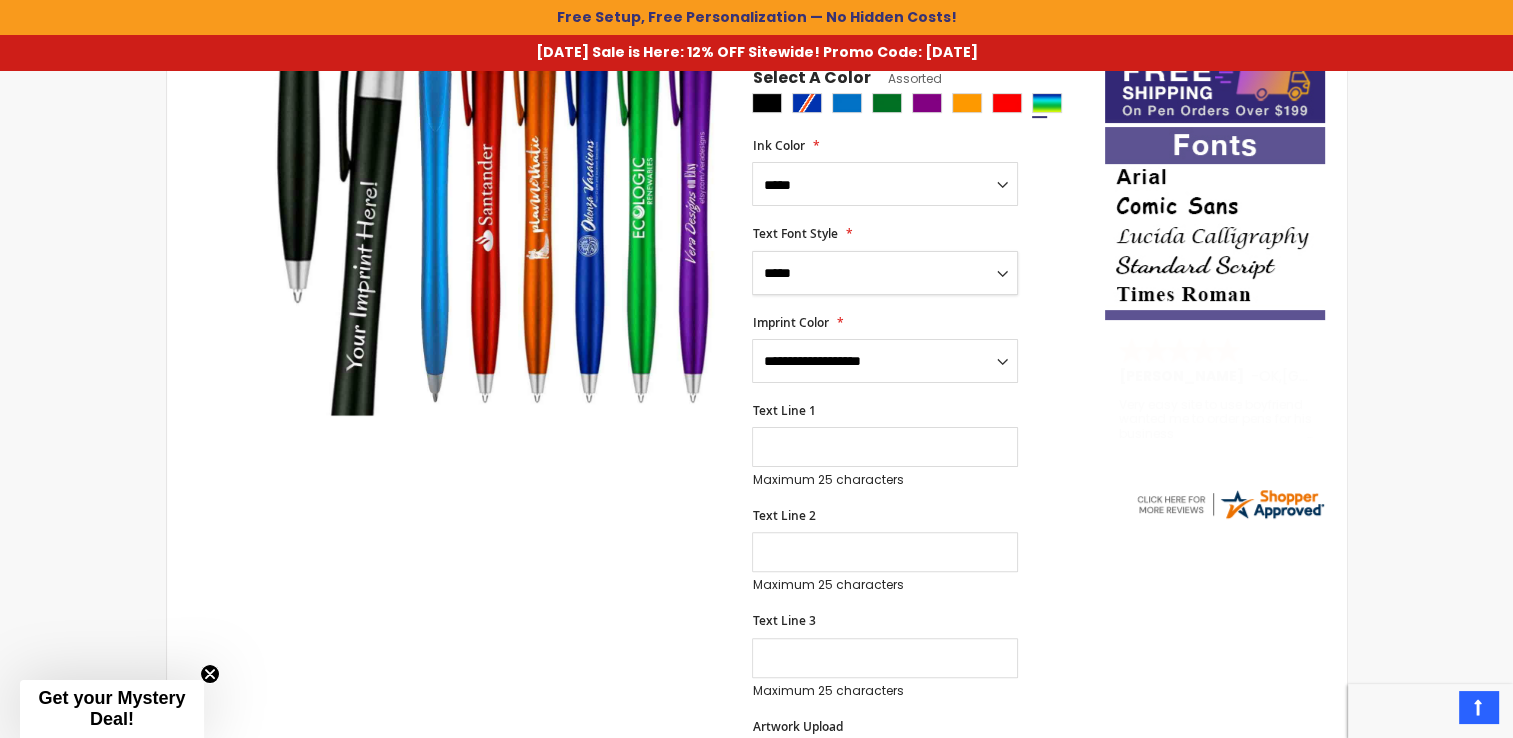 click on "**********" at bounding box center (885, 273) 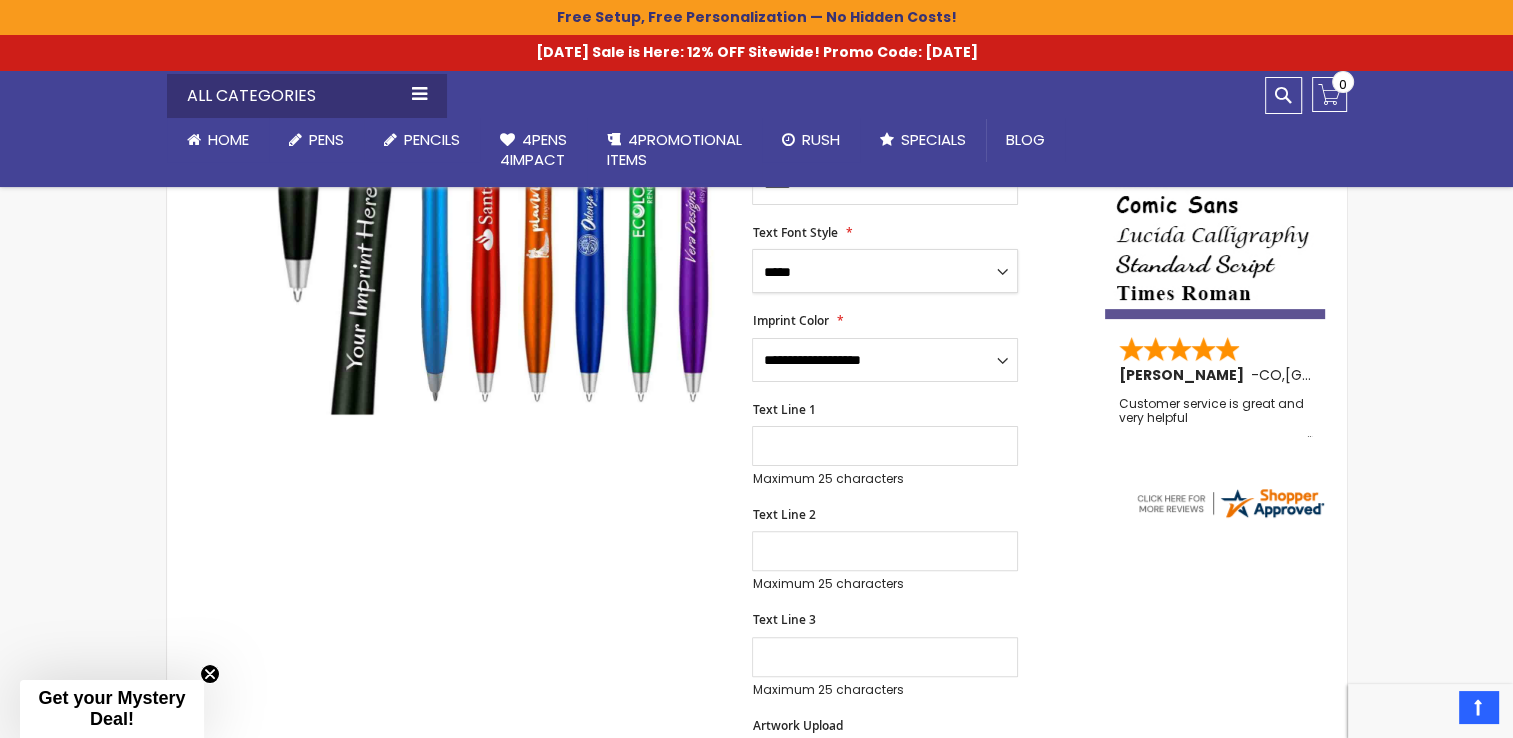 scroll, scrollTop: 370, scrollLeft: 0, axis: vertical 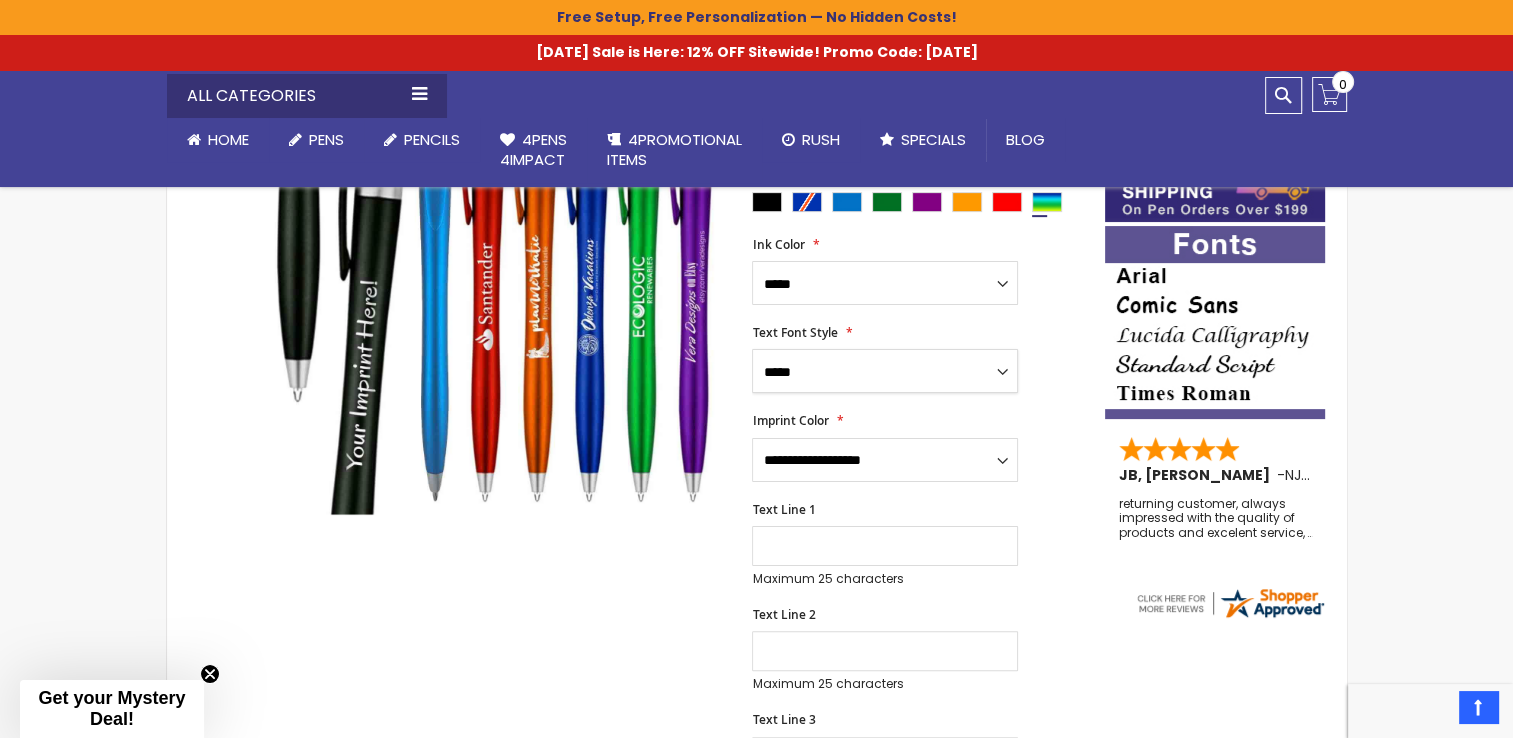 click on "**********" at bounding box center (885, 371) 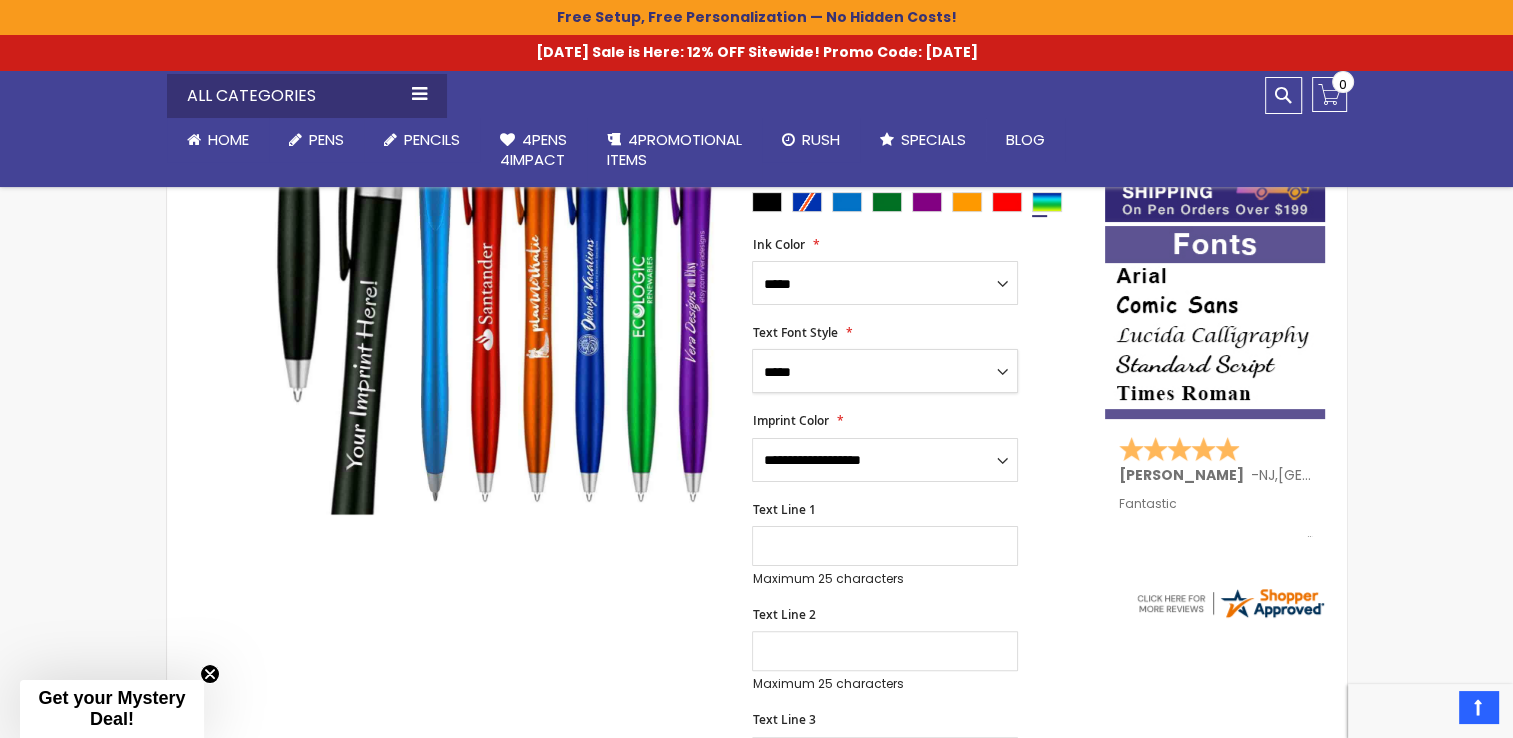 select on "*****" 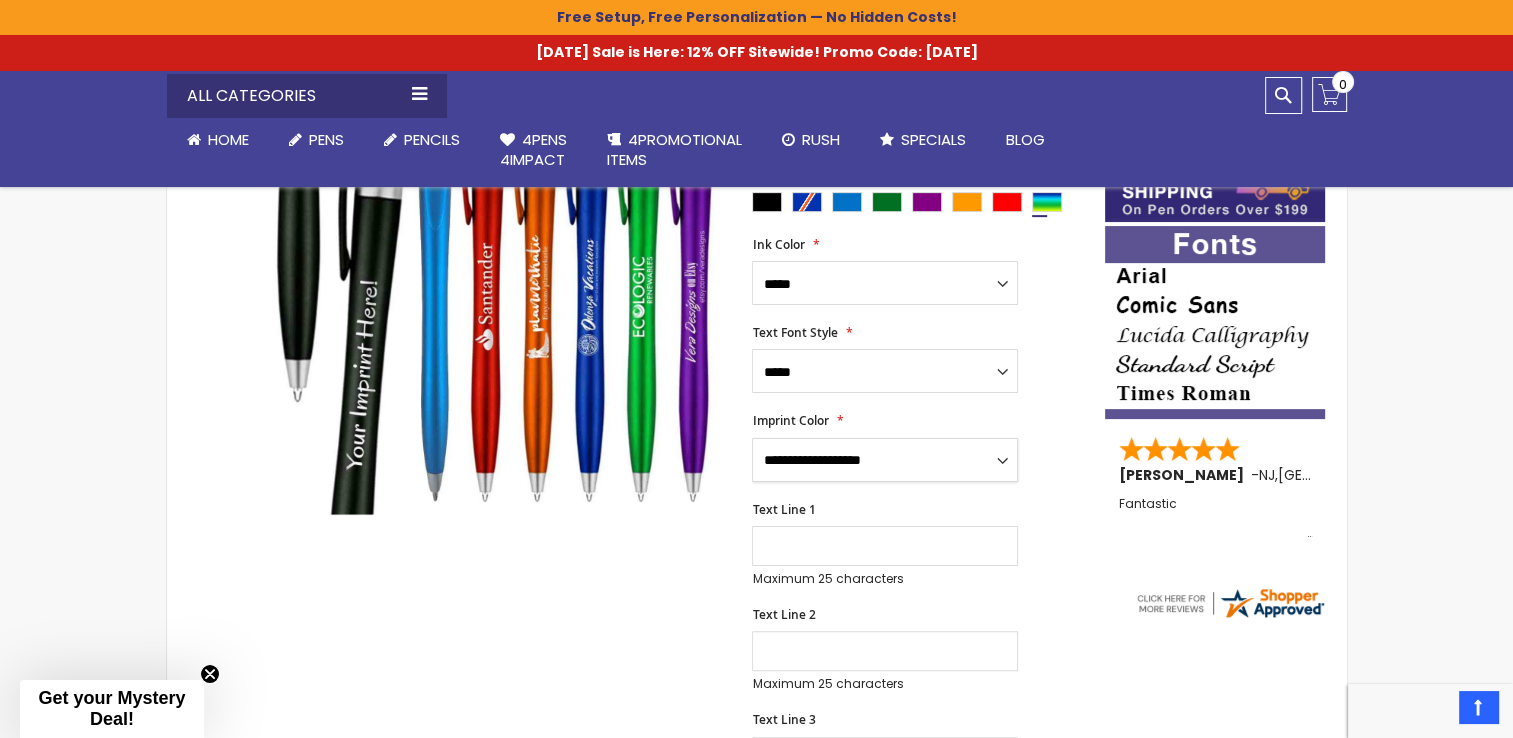 click on "**********" at bounding box center [885, 460] 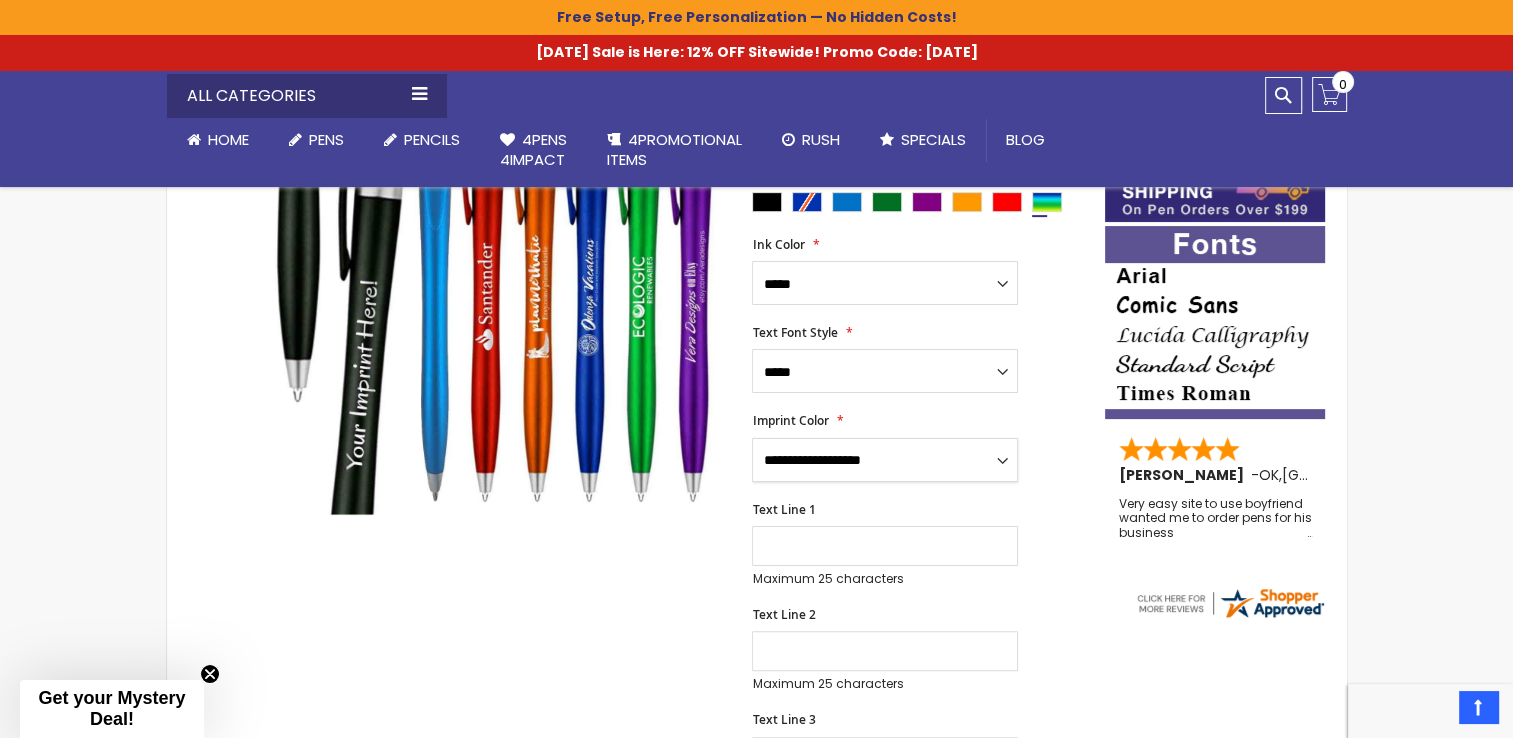 select on "*****" 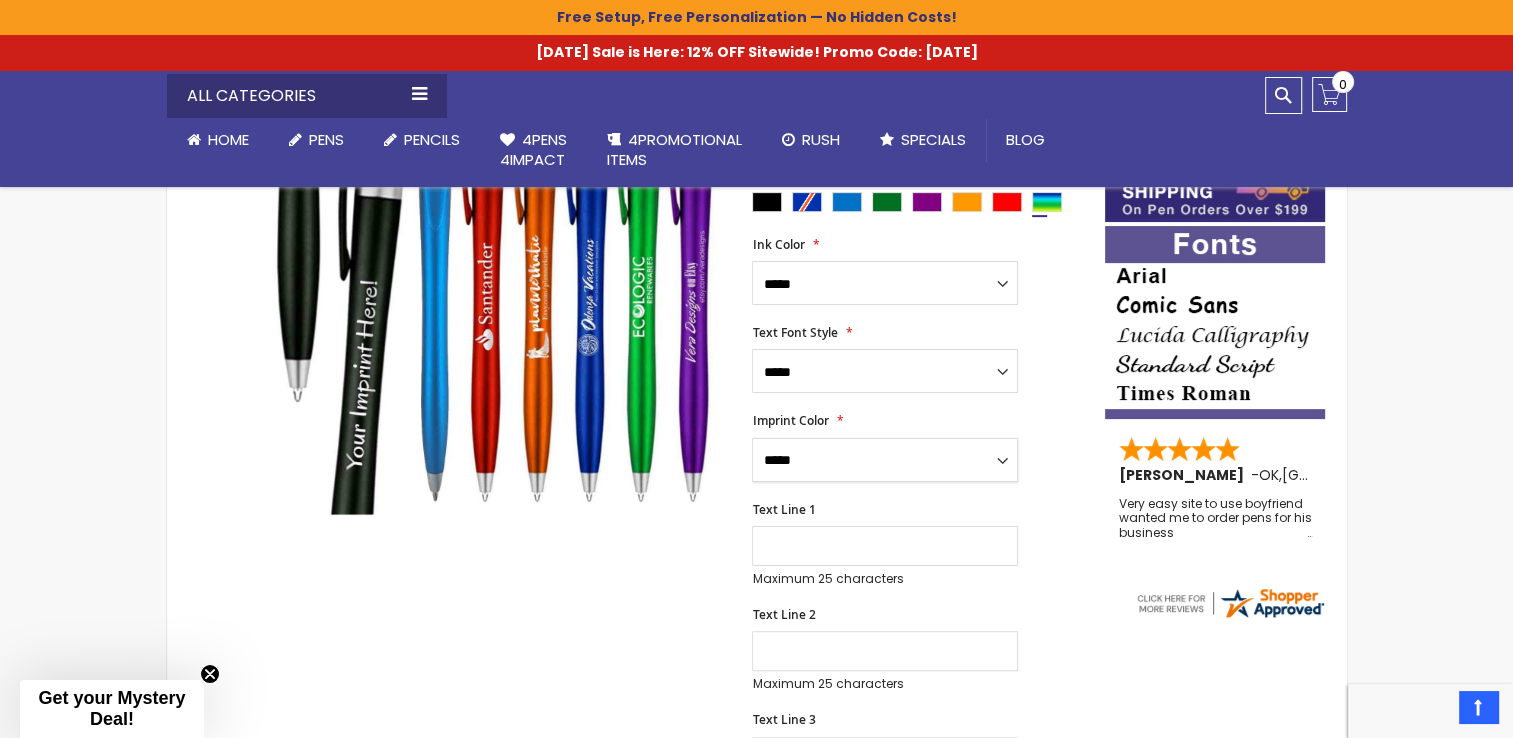click on "**********" at bounding box center [885, 460] 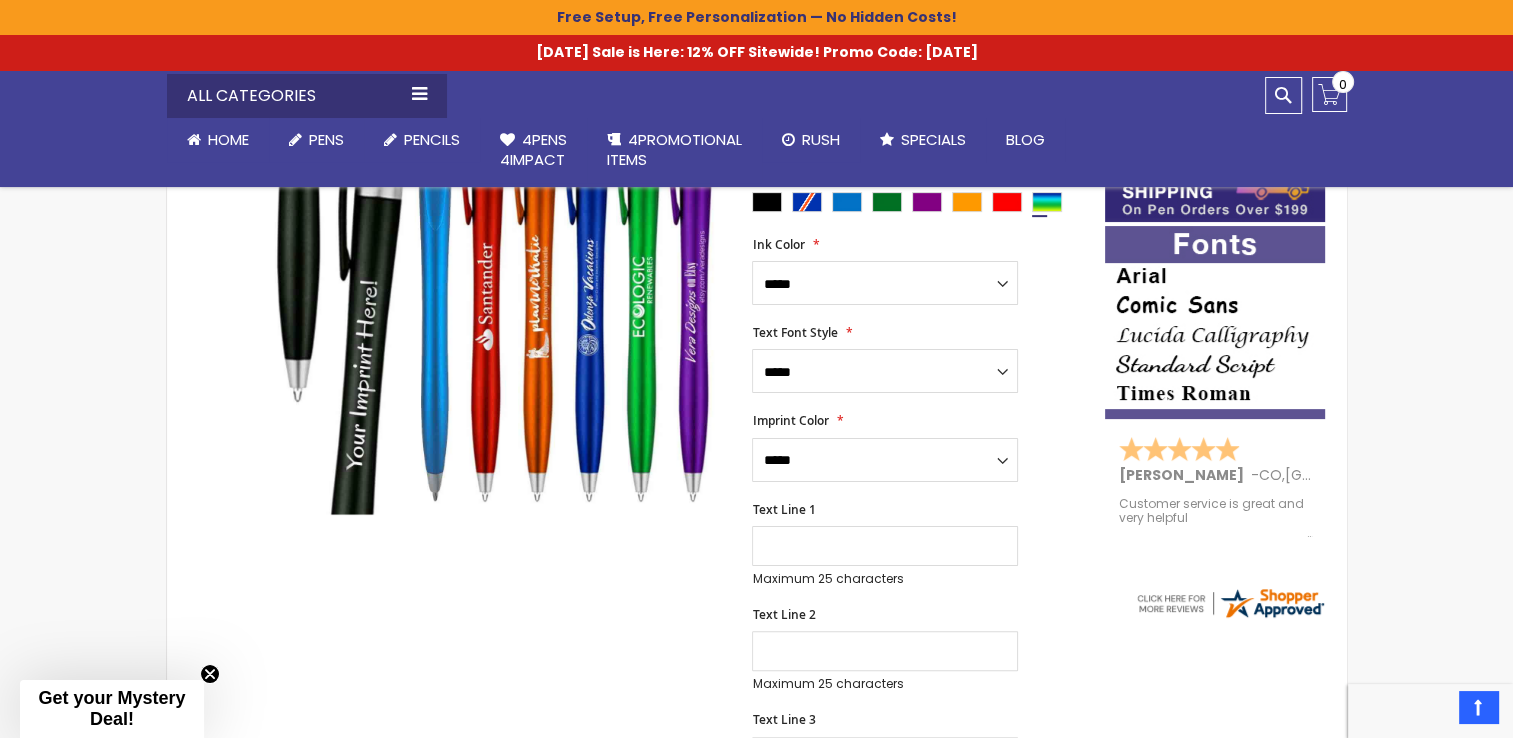 click on "Text Line 1
Maximum 25 characters                 (25 remaining)" at bounding box center (918, 544) 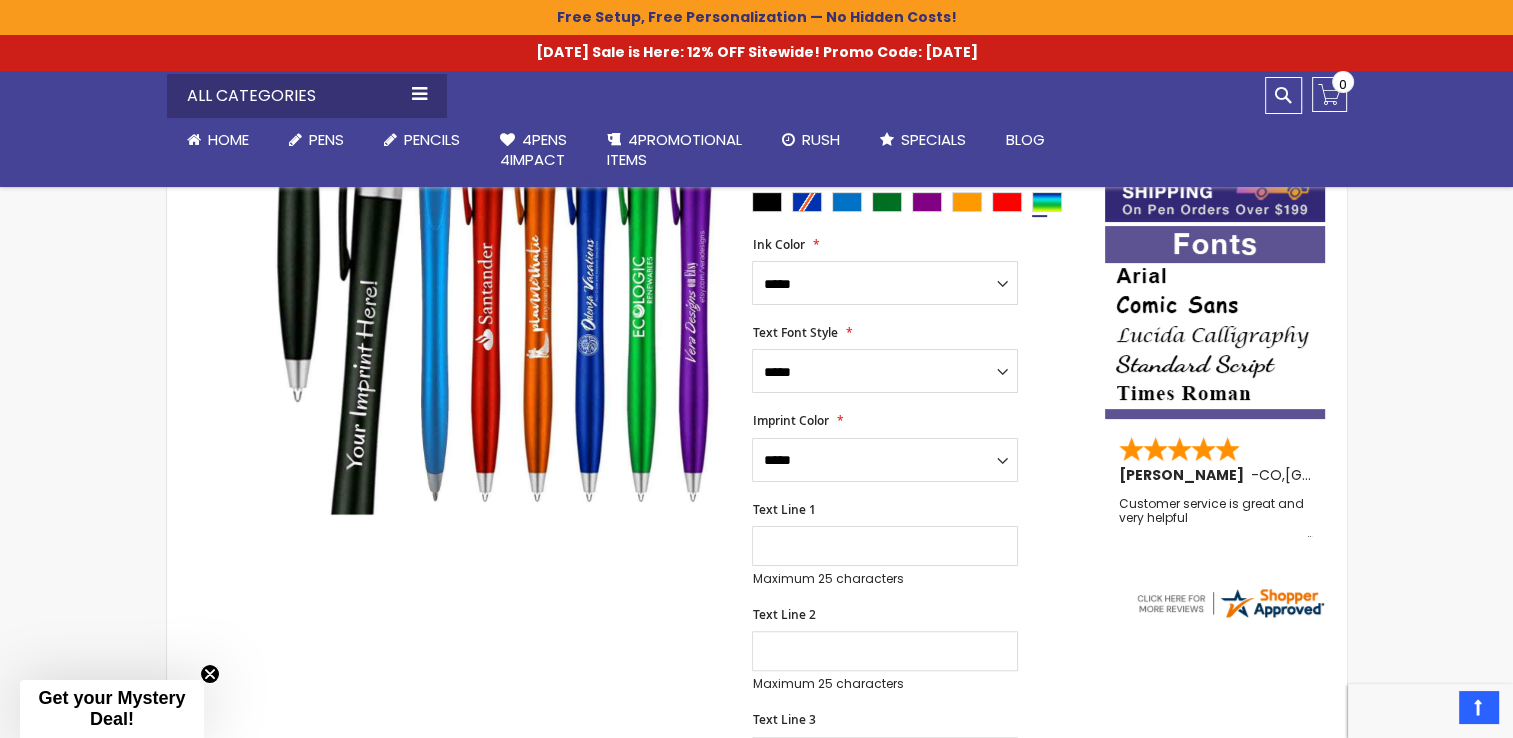 click on "Text Line 1
Maximum 25 characters                 (25 remaining)" at bounding box center (918, 544) 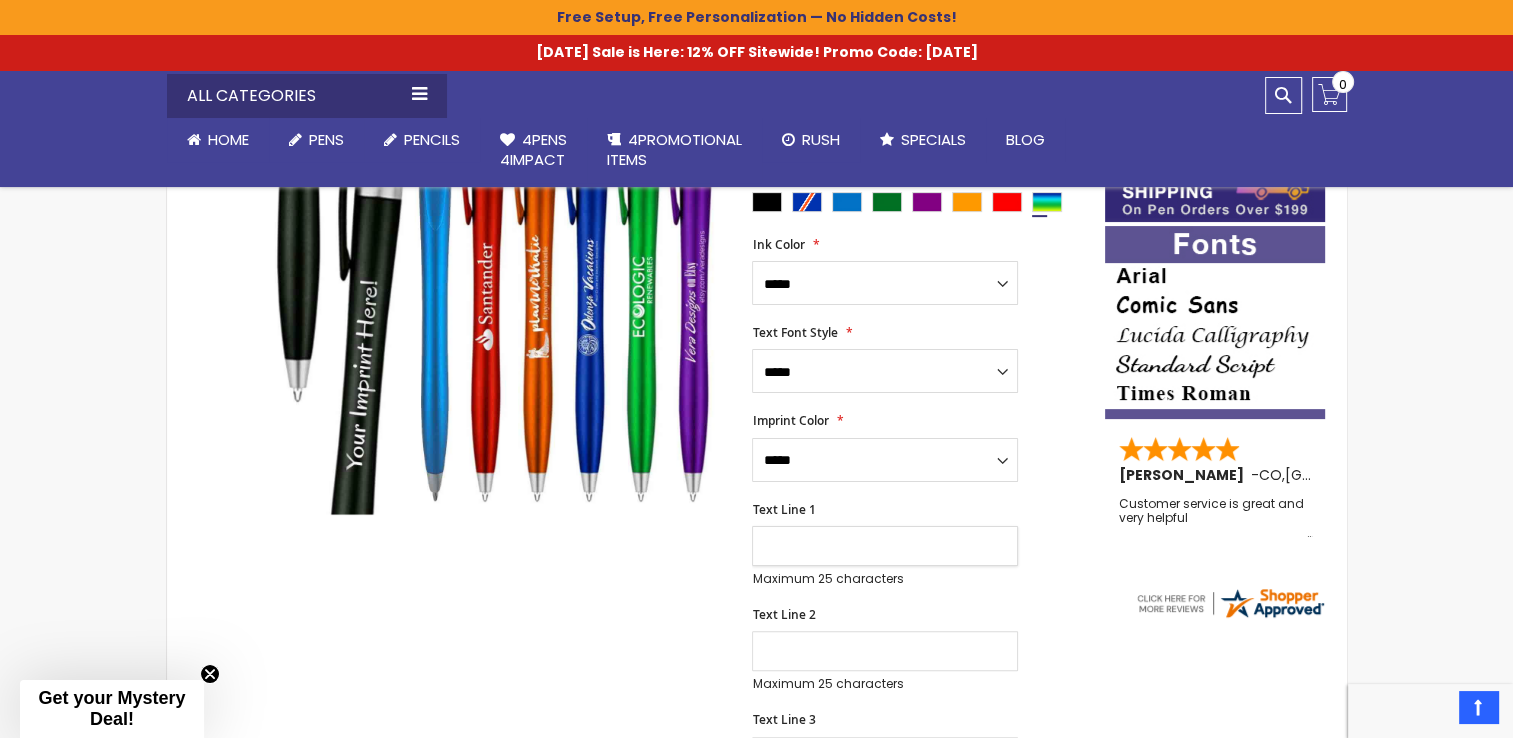 click on "Text Line 1" at bounding box center (885, 546) 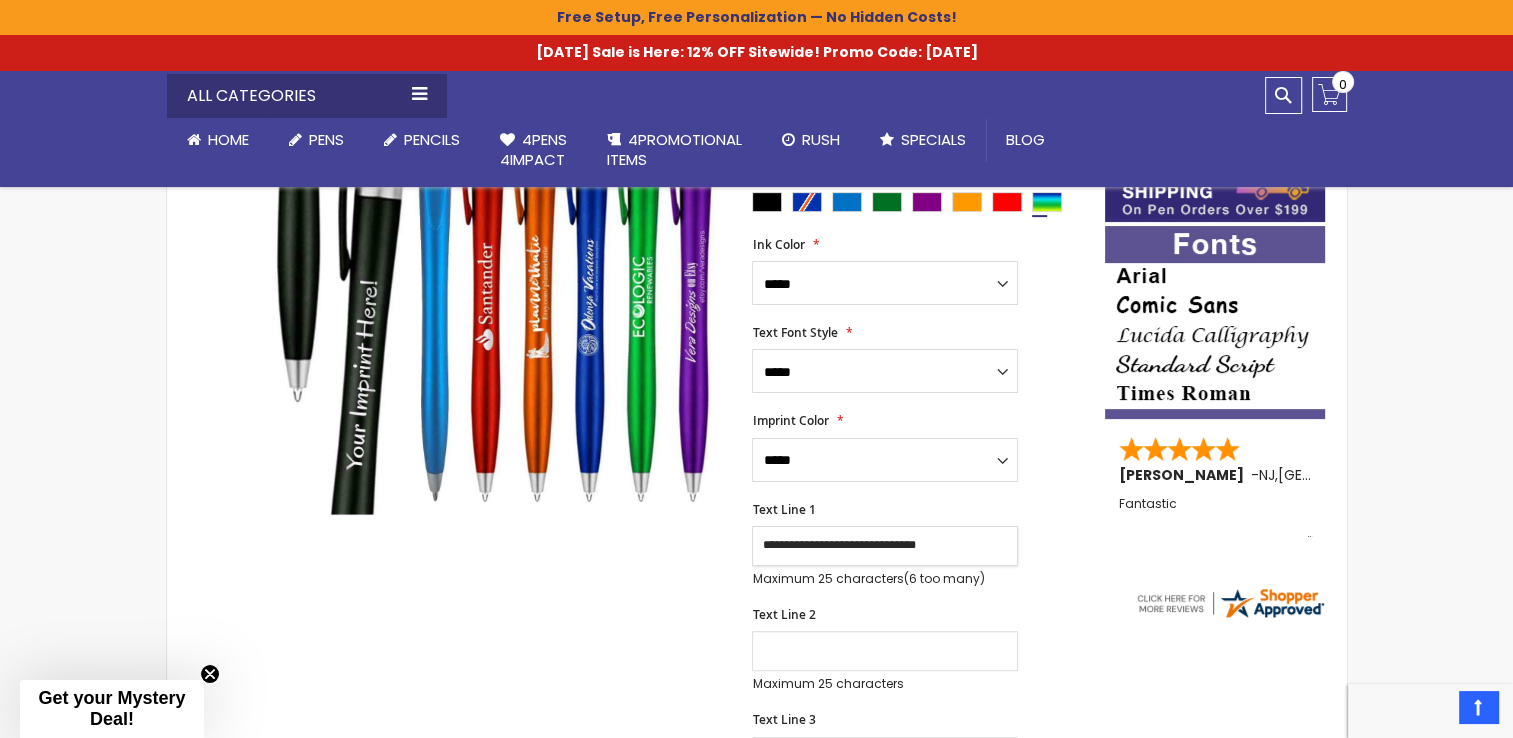 type on "**********" 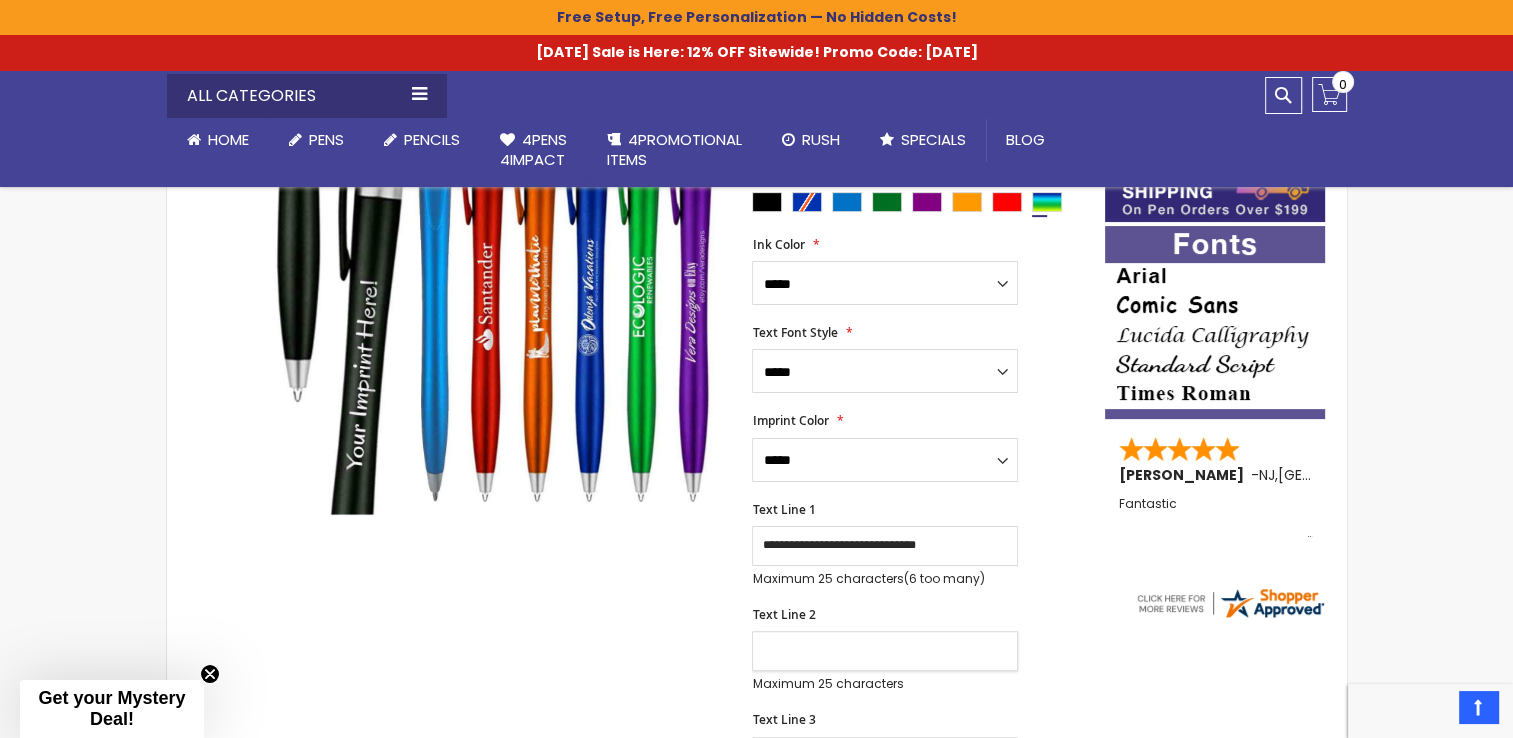 click on "Text Line 2" at bounding box center [885, 651] 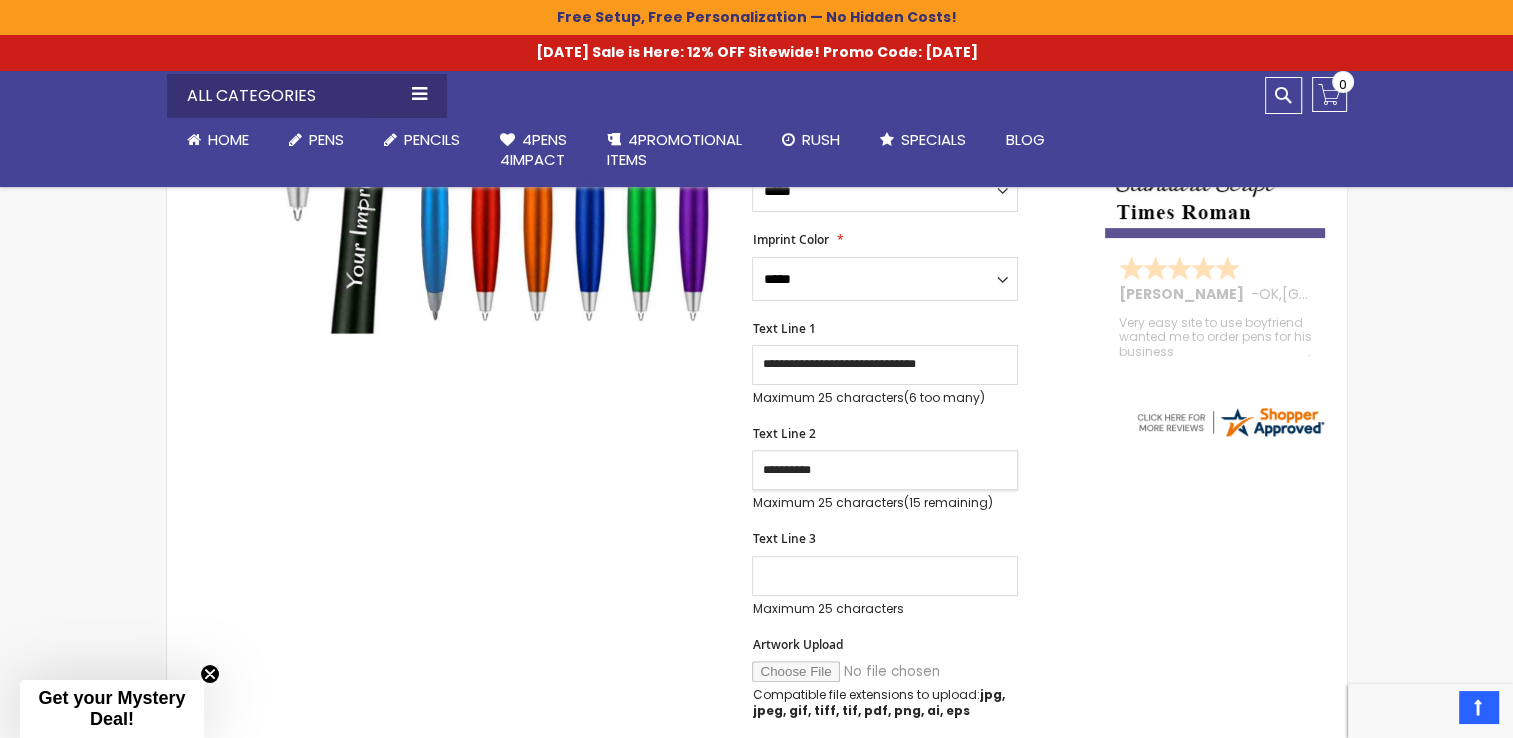 scroll, scrollTop: 570, scrollLeft: 0, axis: vertical 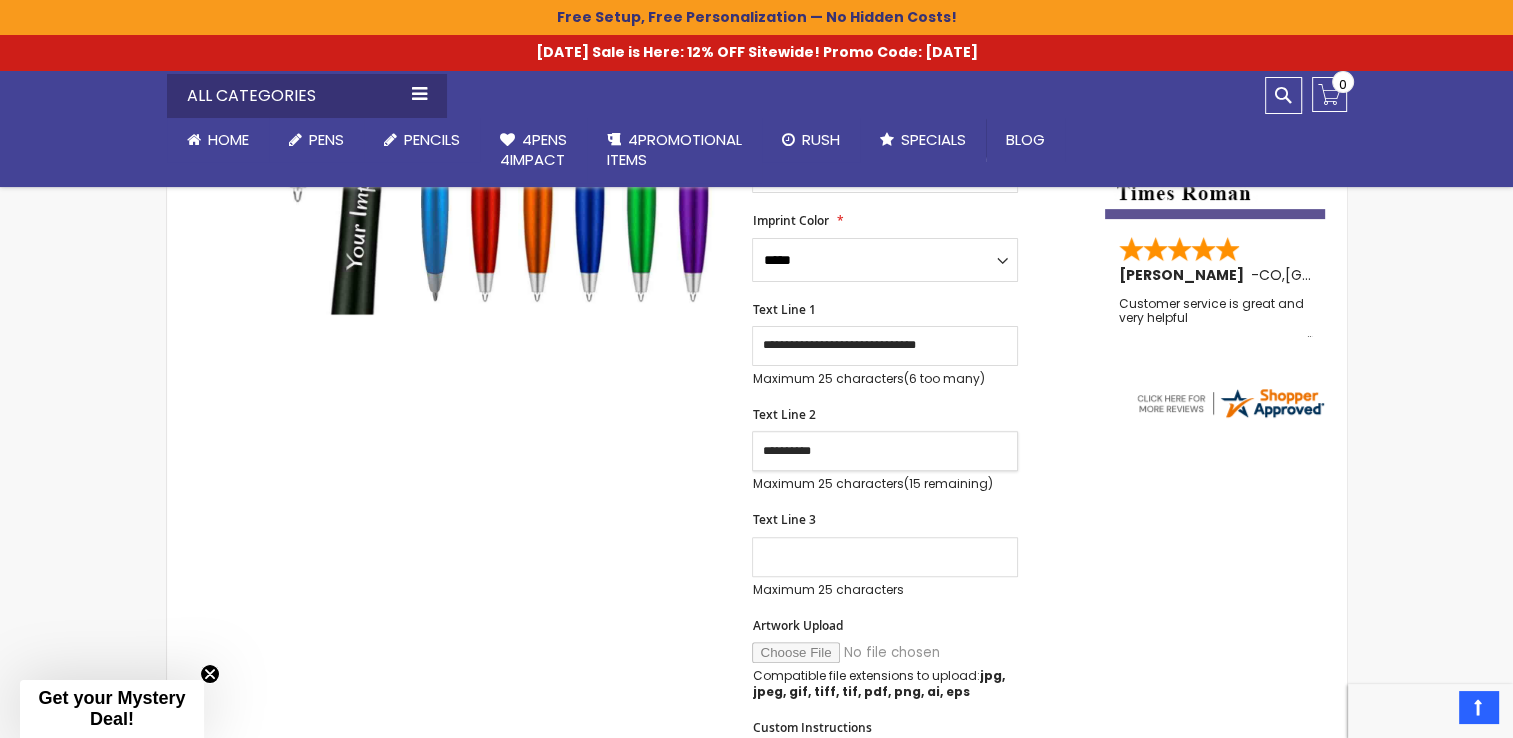 type on "**********" 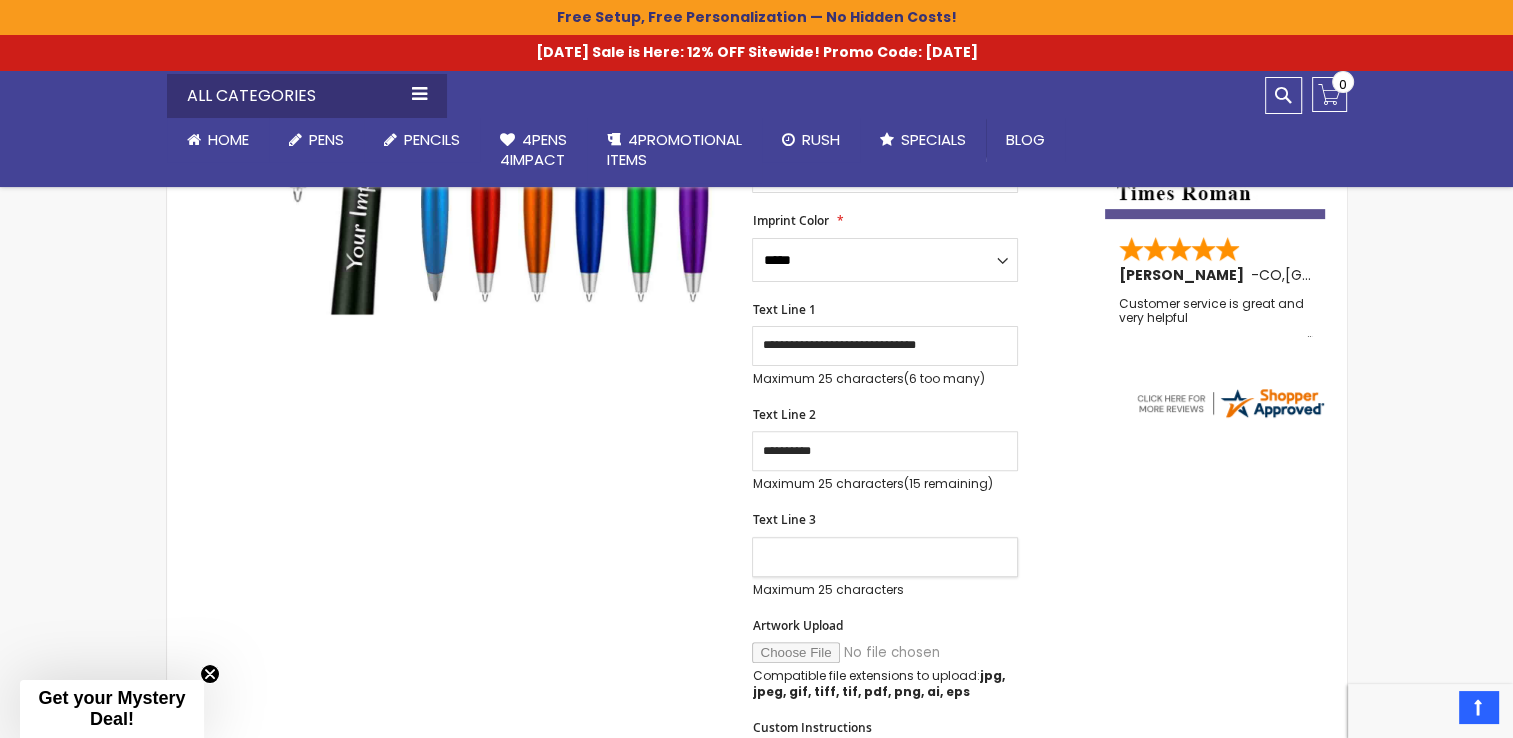 click on "Text Line 3" at bounding box center [885, 557] 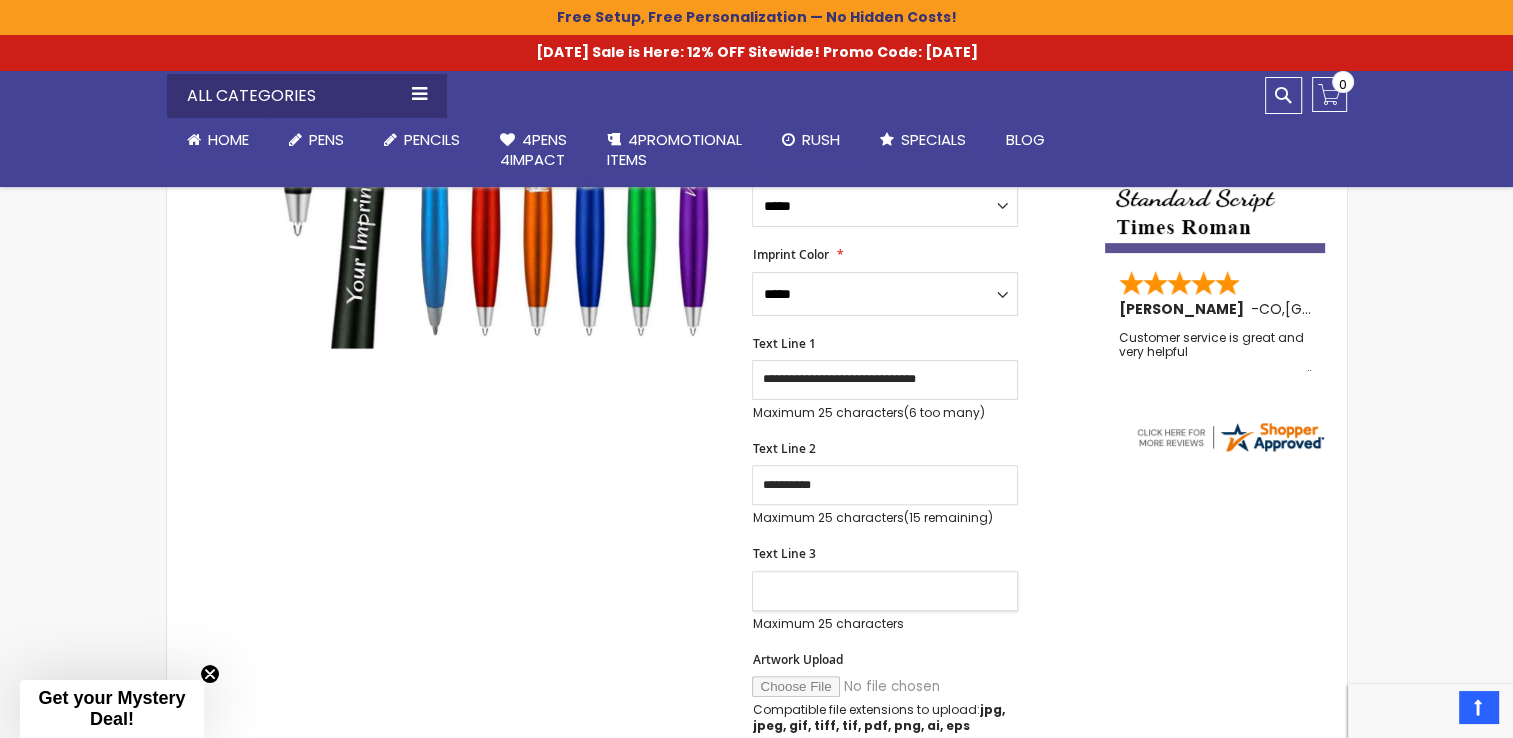 scroll, scrollTop: 570, scrollLeft: 0, axis: vertical 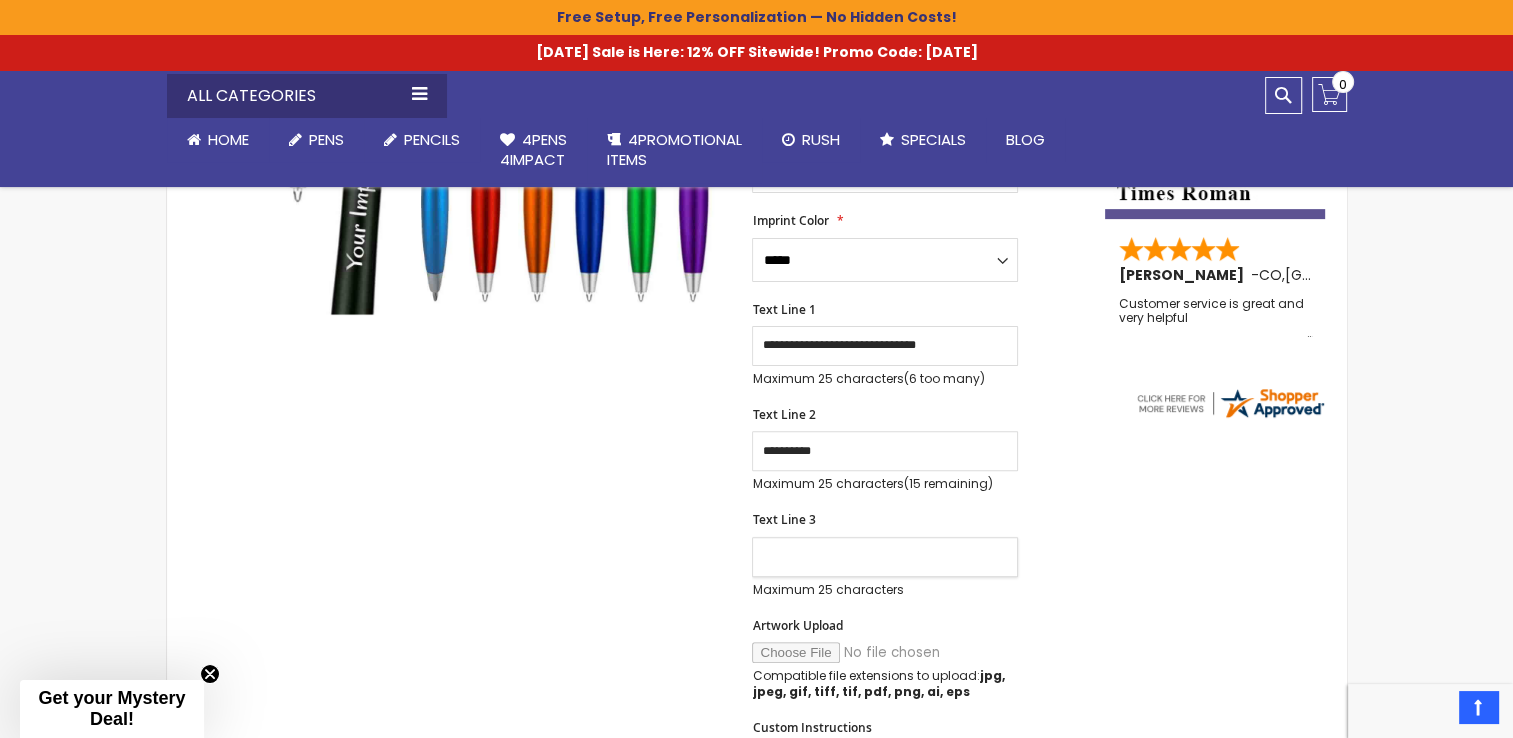 click on "Text Line 3" at bounding box center (885, 557) 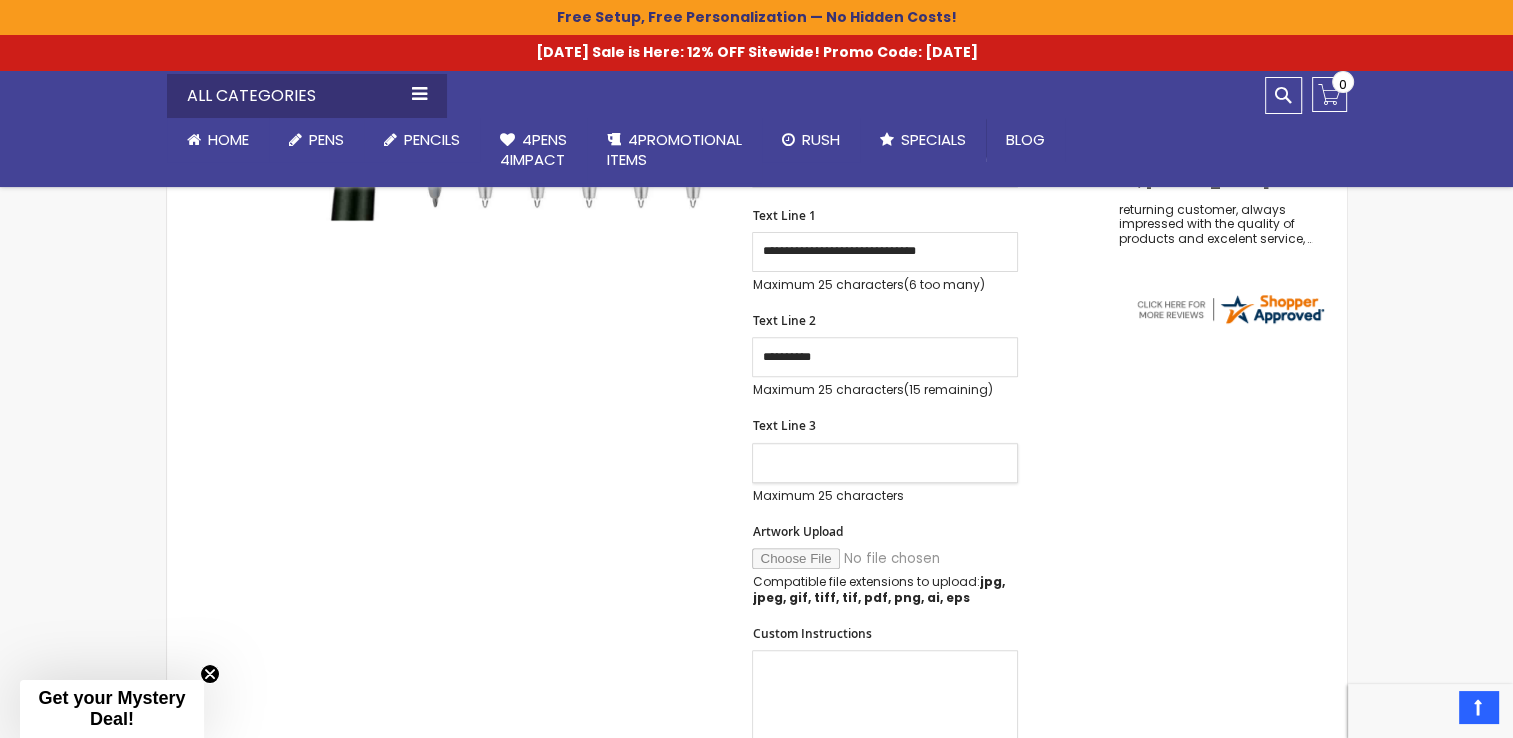 scroll, scrollTop: 770, scrollLeft: 0, axis: vertical 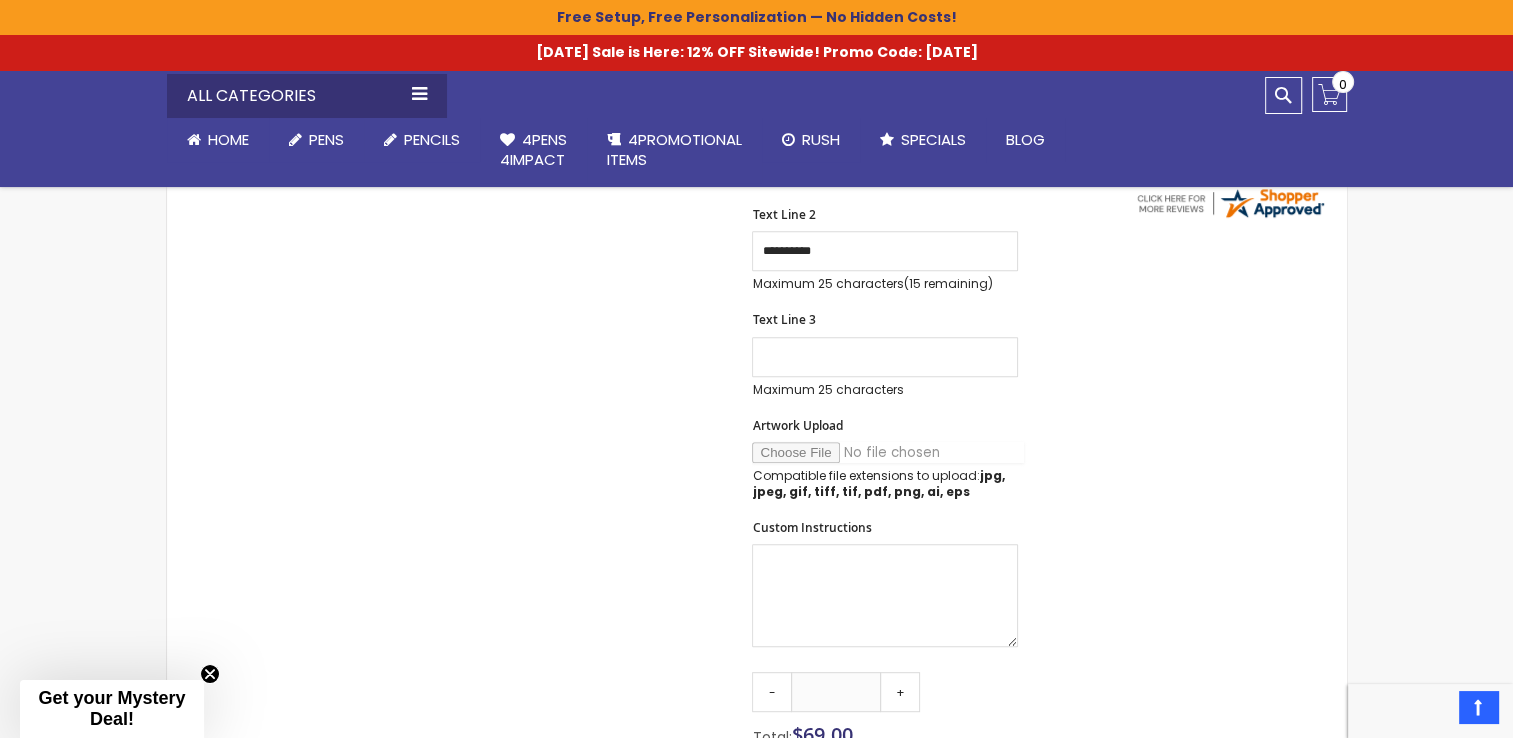 click on "Artwork Upload" at bounding box center [888, 452] 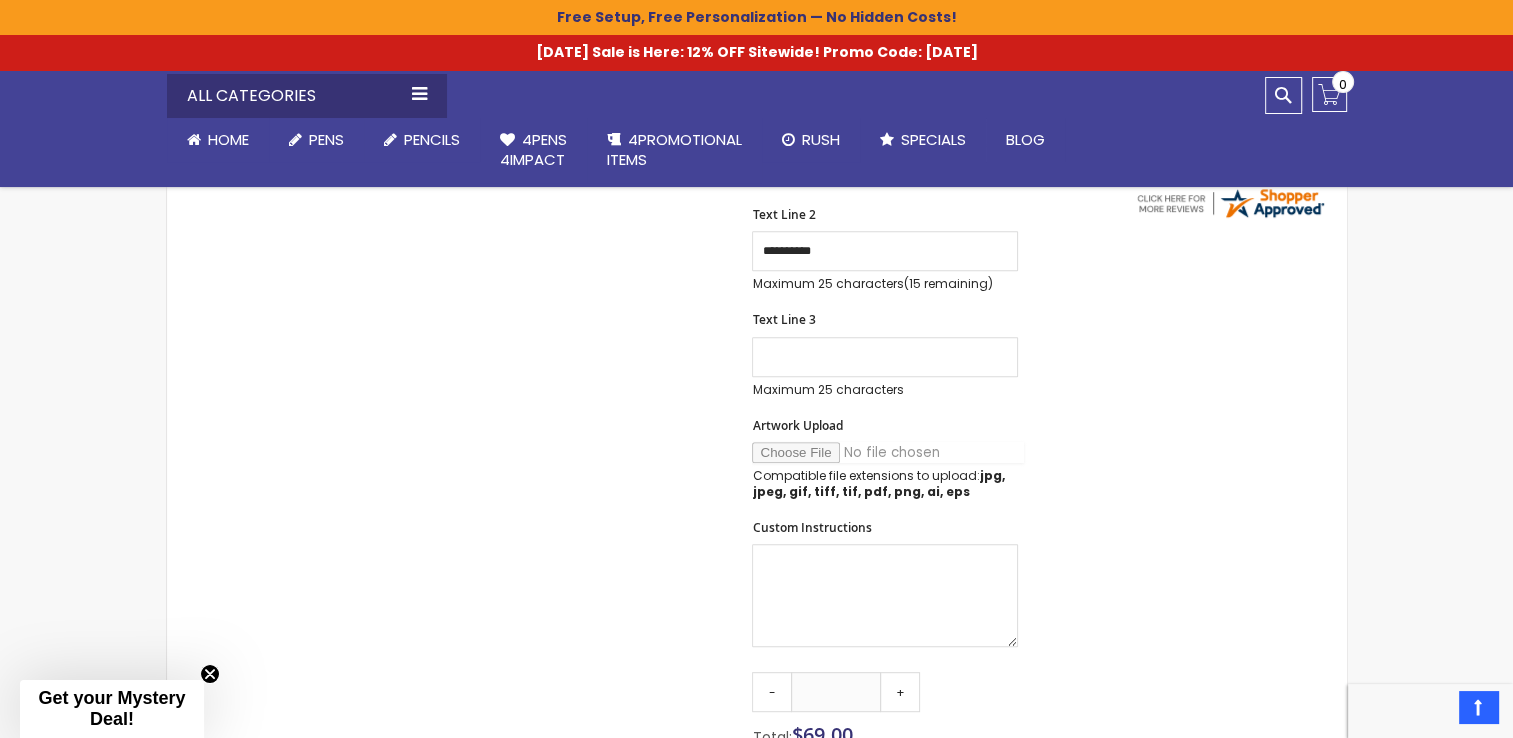 click on "Artwork Upload" at bounding box center (888, 452) 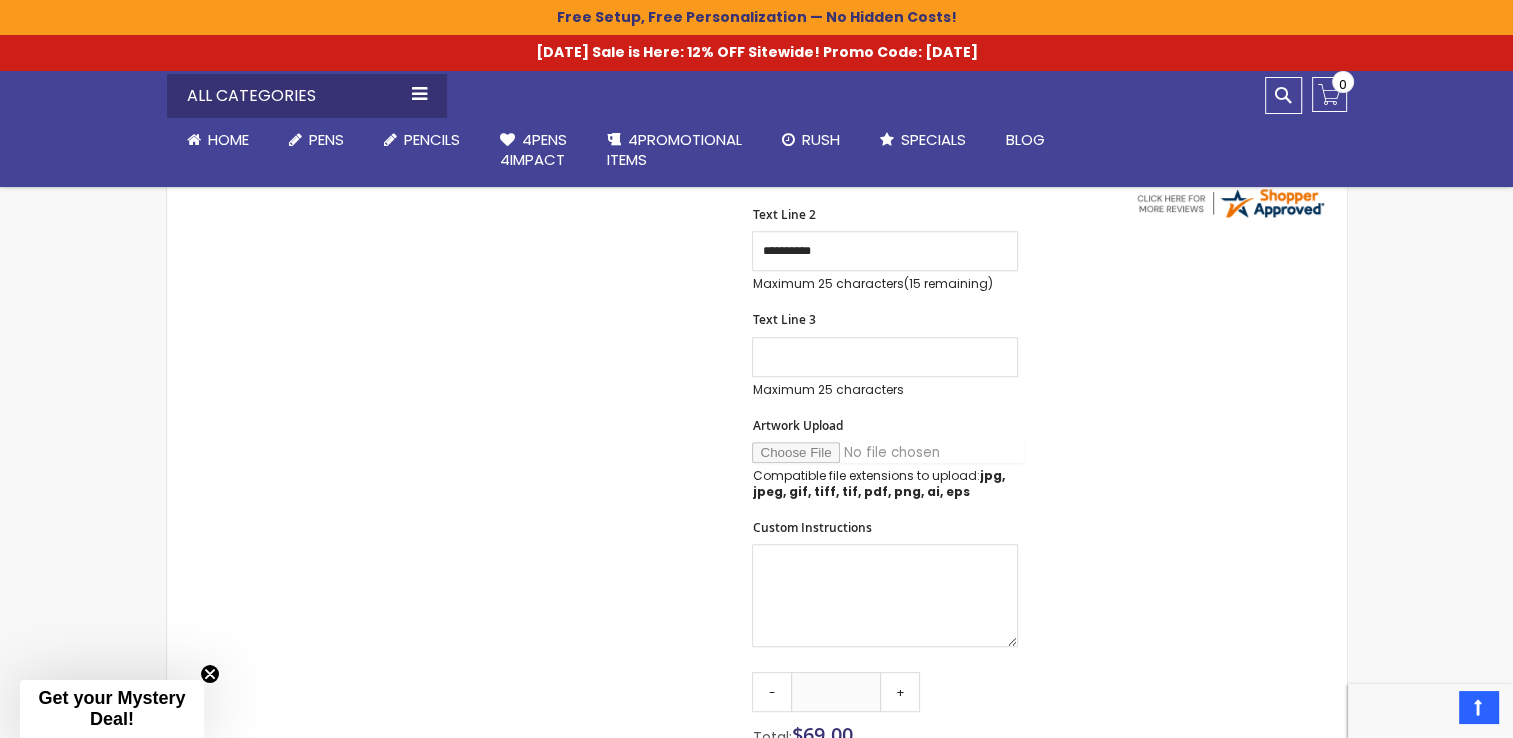 type on "**********" 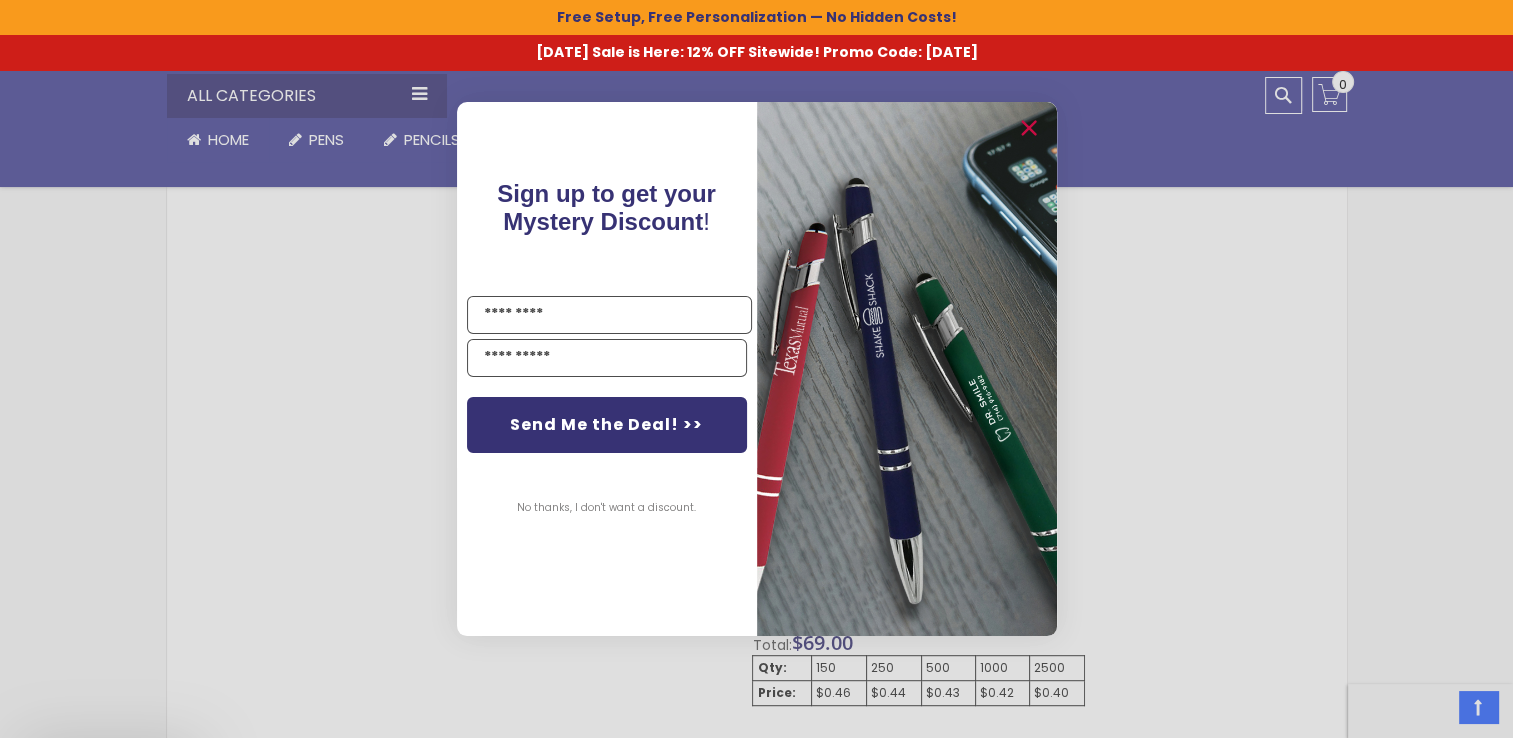 scroll, scrollTop: 1070, scrollLeft: 0, axis: vertical 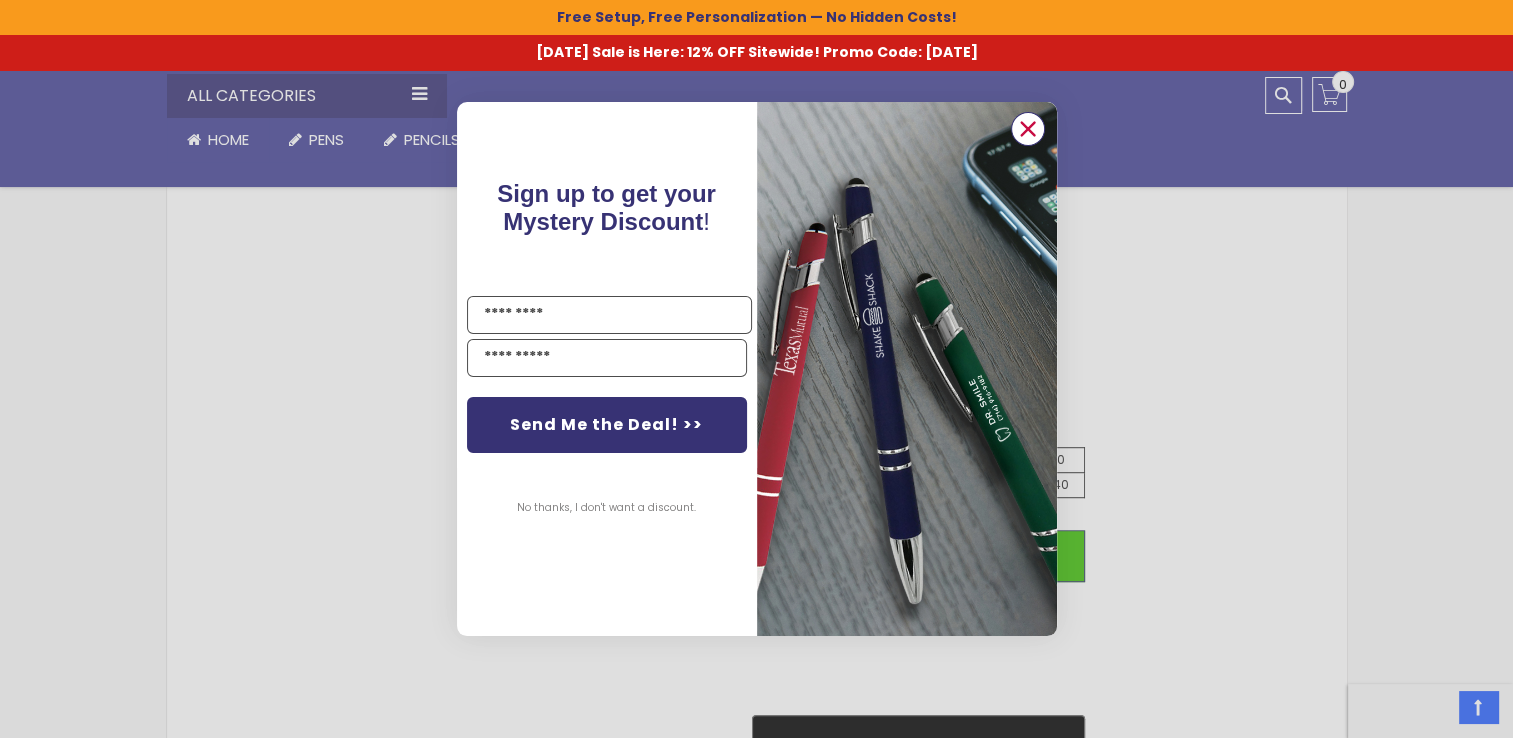 click 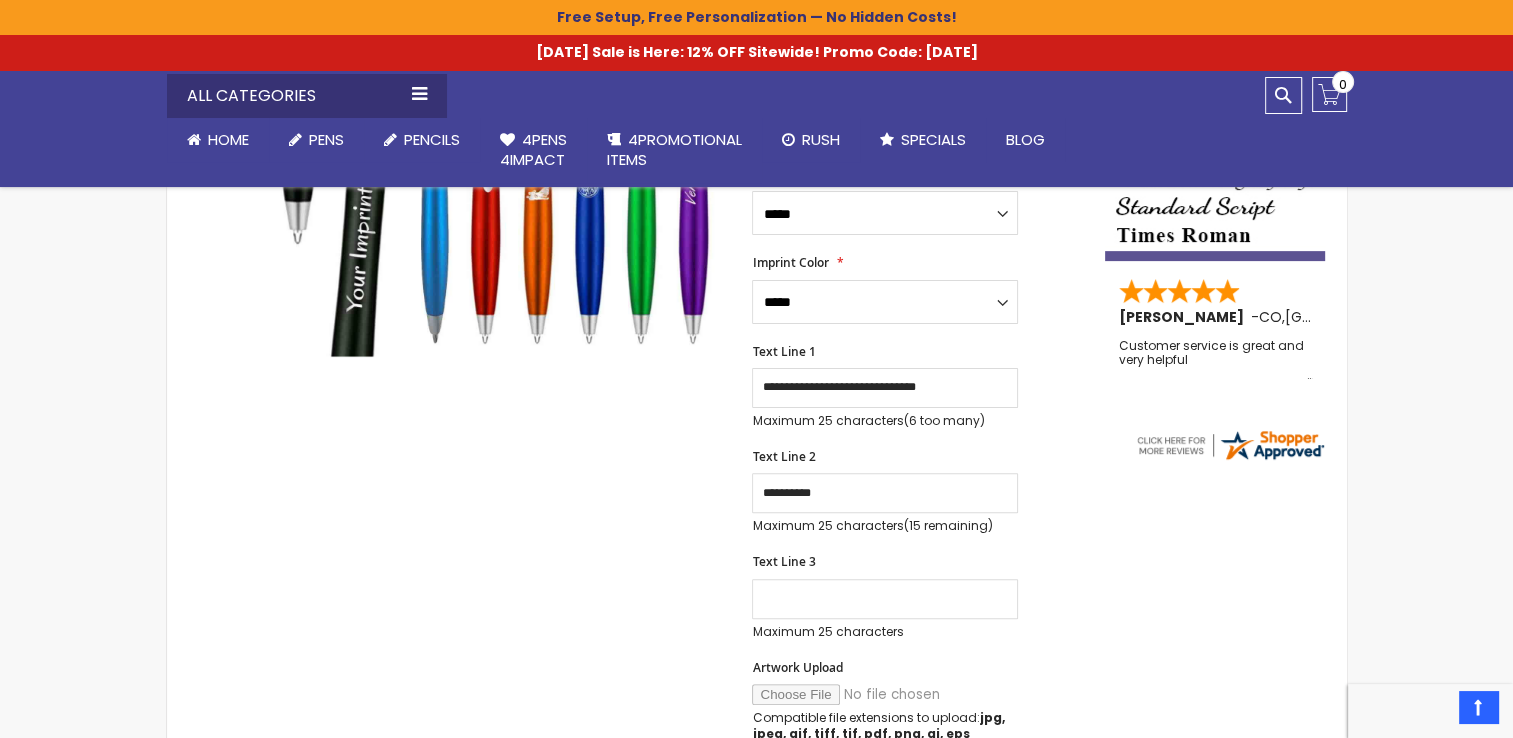 scroll, scrollTop: 570, scrollLeft: 0, axis: vertical 